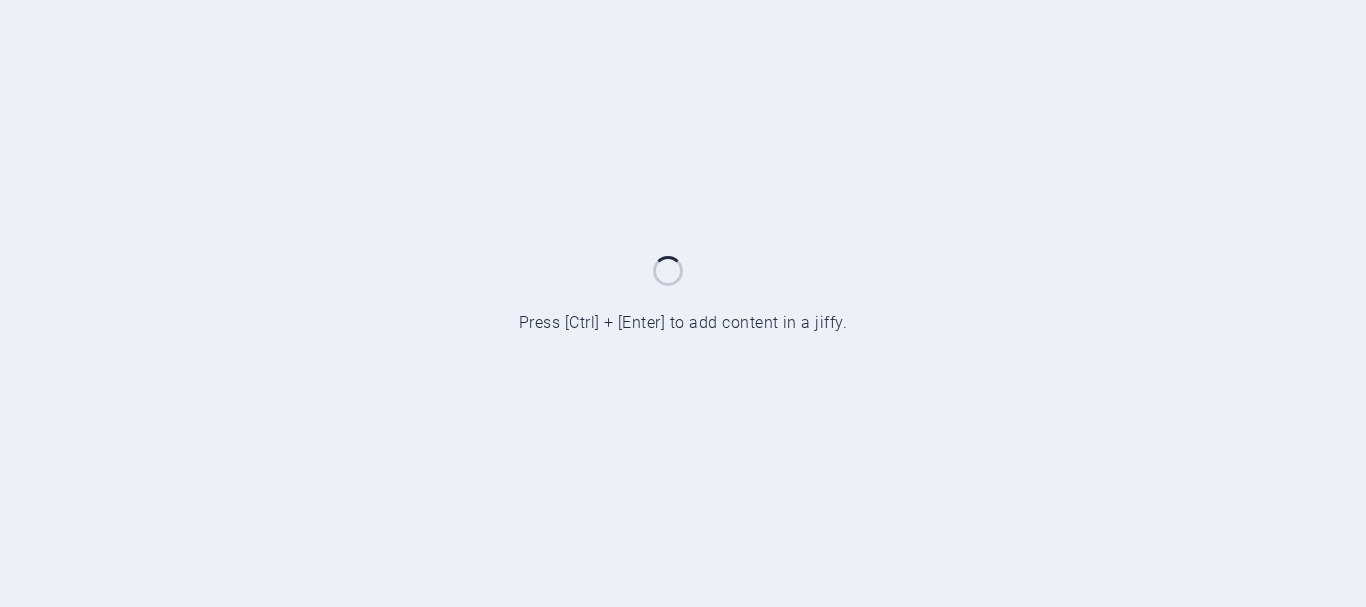 scroll, scrollTop: 0, scrollLeft: 0, axis: both 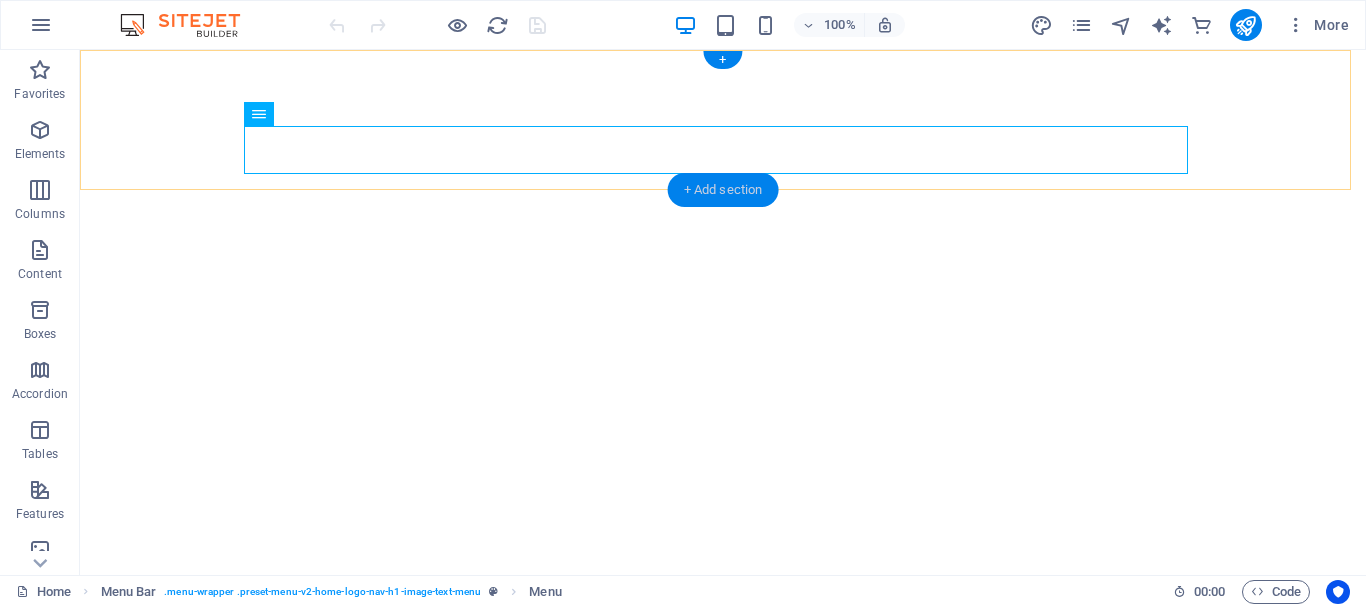 click on "+ Add section" at bounding box center [723, 190] 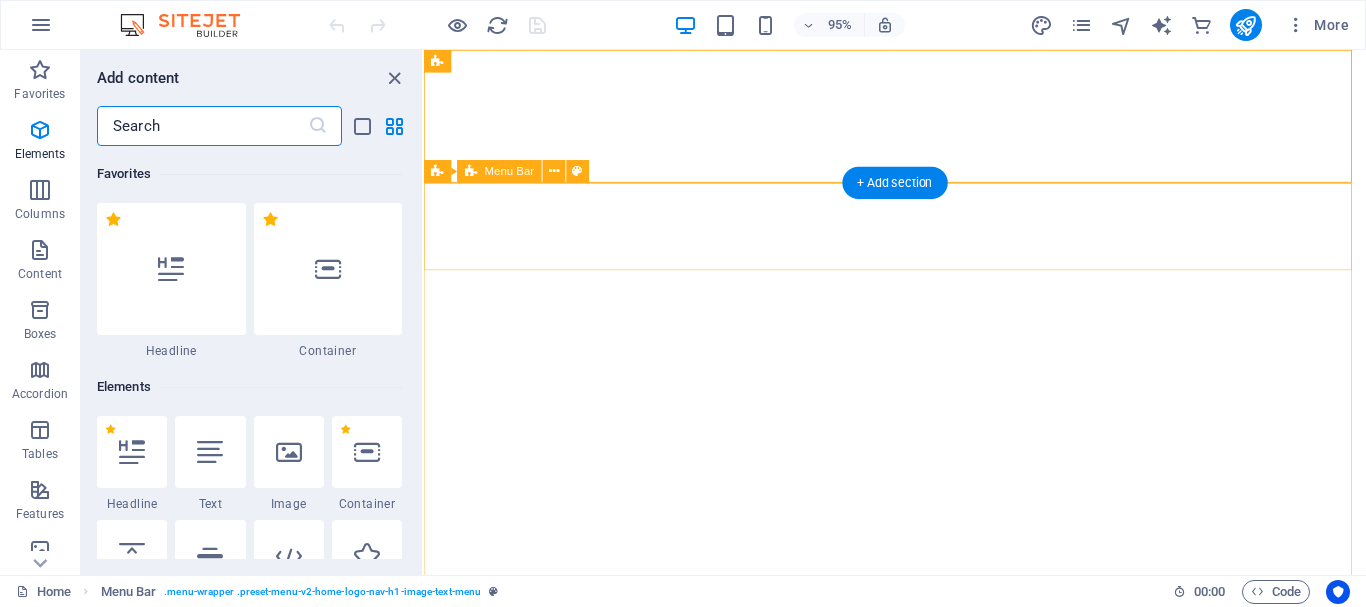 scroll, scrollTop: 3499, scrollLeft: 0, axis: vertical 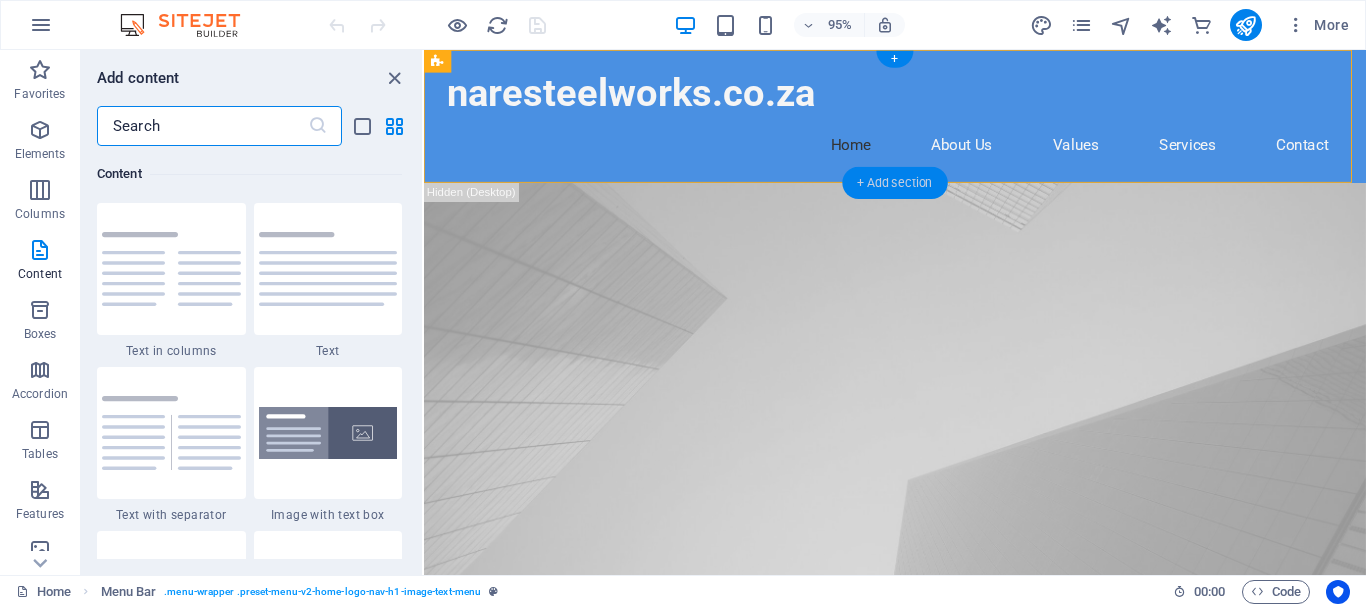 click on "+ Add section" at bounding box center [894, 183] 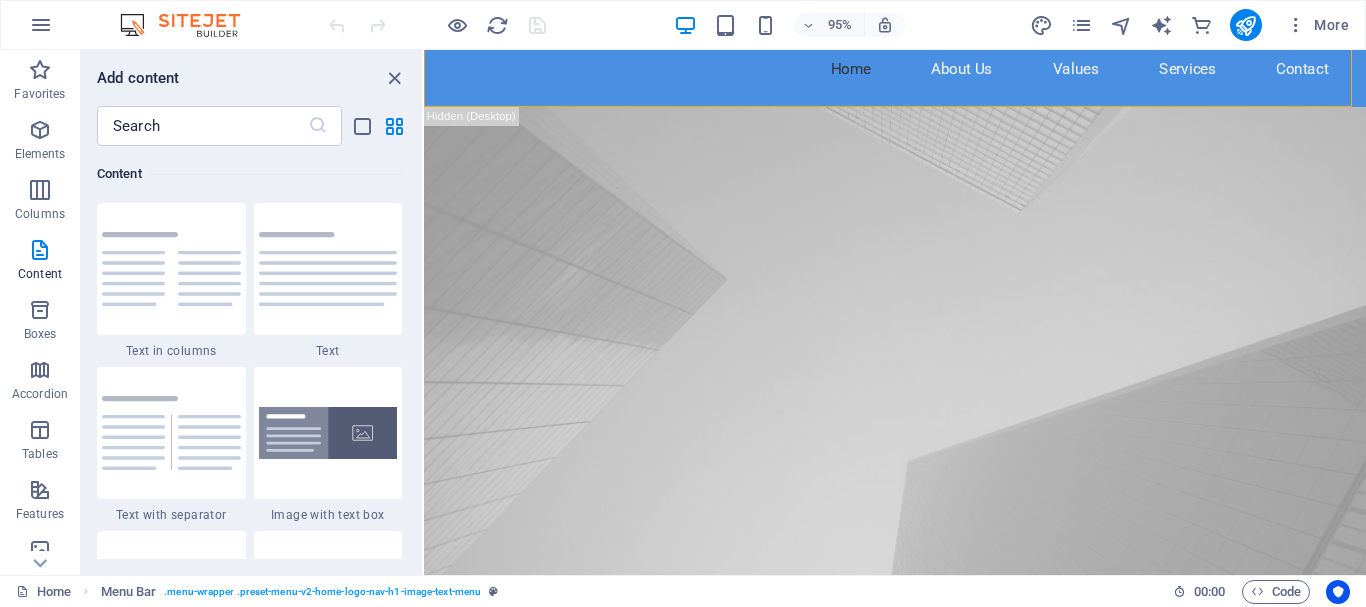 scroll, scrollTop: 86, scrollLeft: 0, axis: vertical 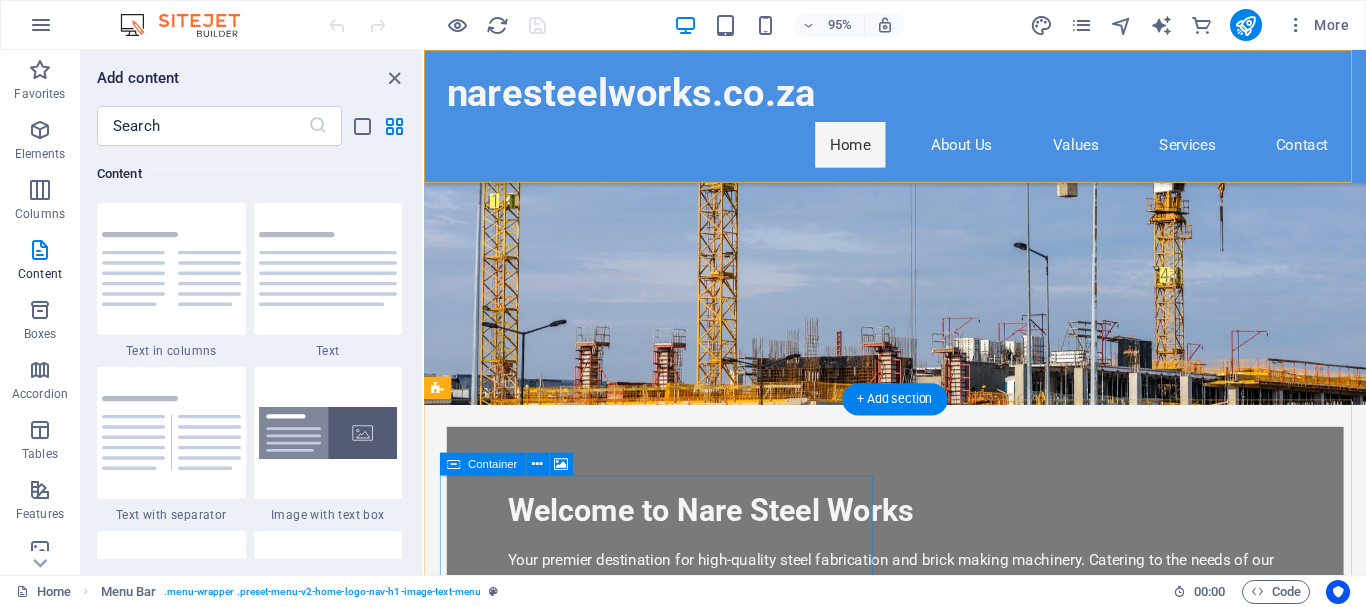 click on "Drop content here or  Add elements  Paste clipboard" at bounding box center (912, 2261) 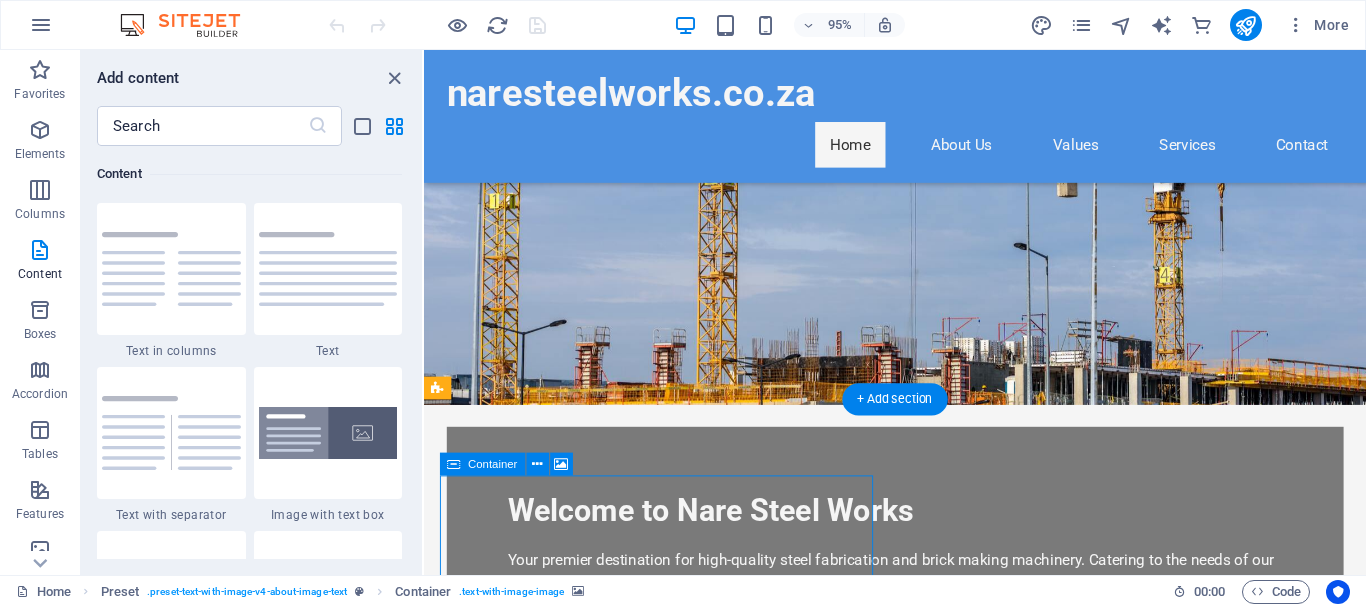 click on "Drop content here or  Add elements  Paste clipboard" at bounding box center [912, 2261] 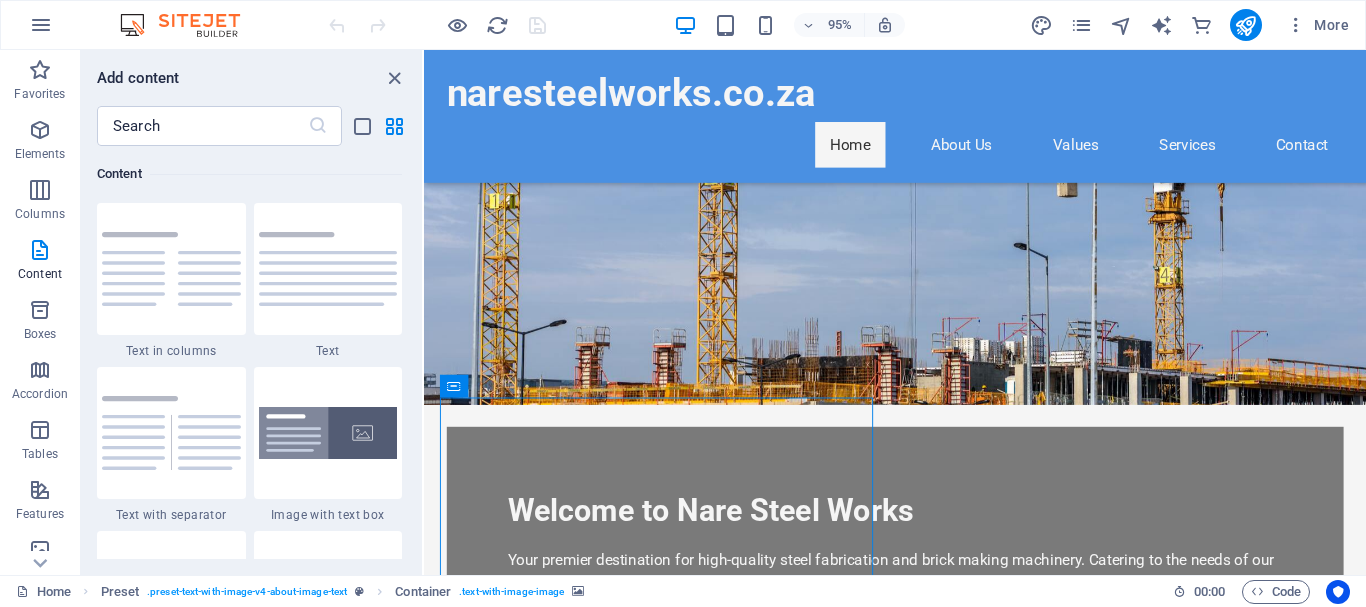 scroll, scrollTop: 1147, scrollLeft: 0, axis: vertical 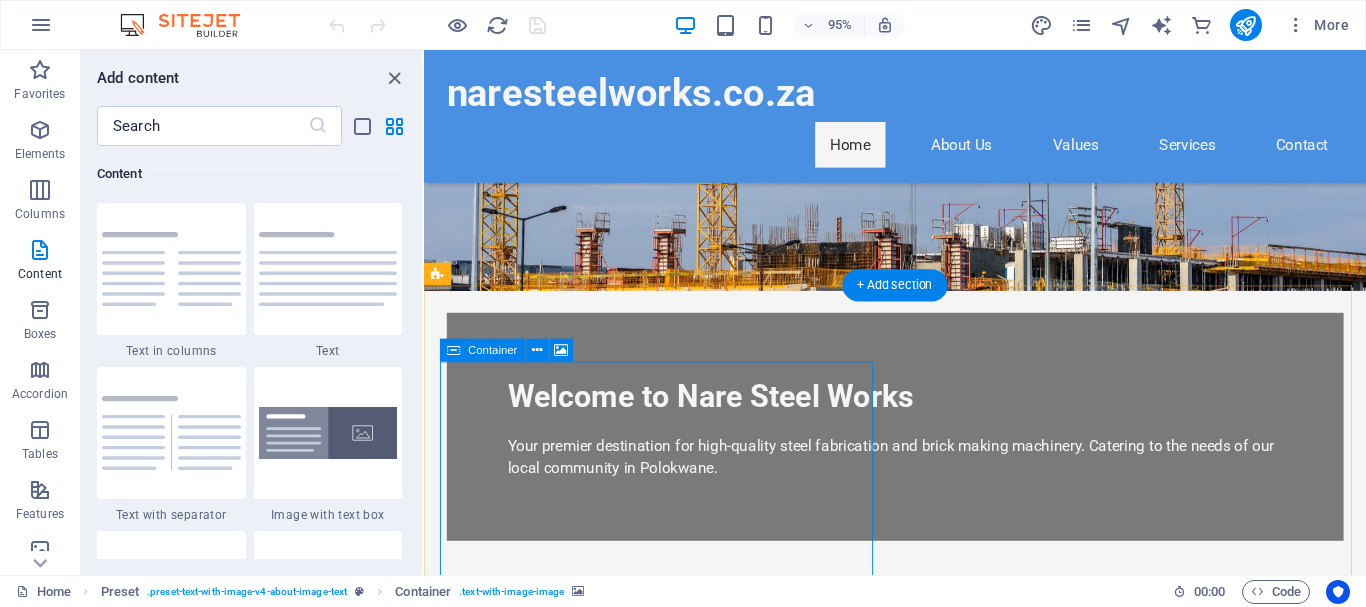 click on "Paste clipboard" at bounding box center [966, 2171] 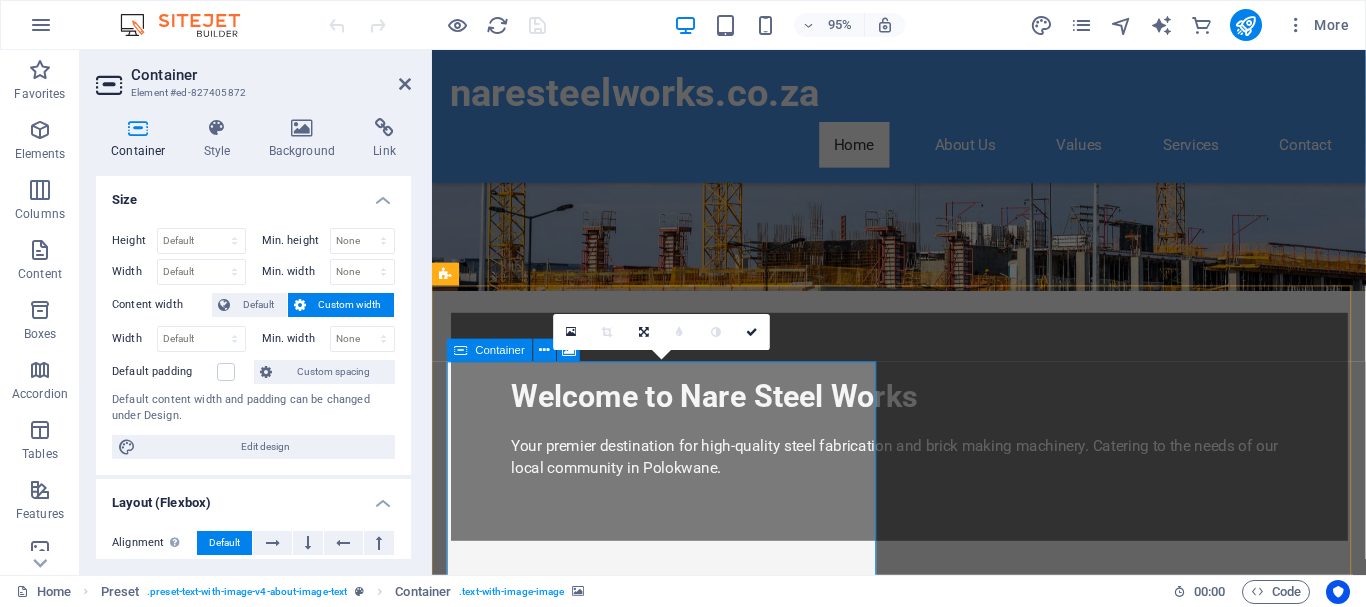click on "Add elements" at bounding box center (861, 2171) 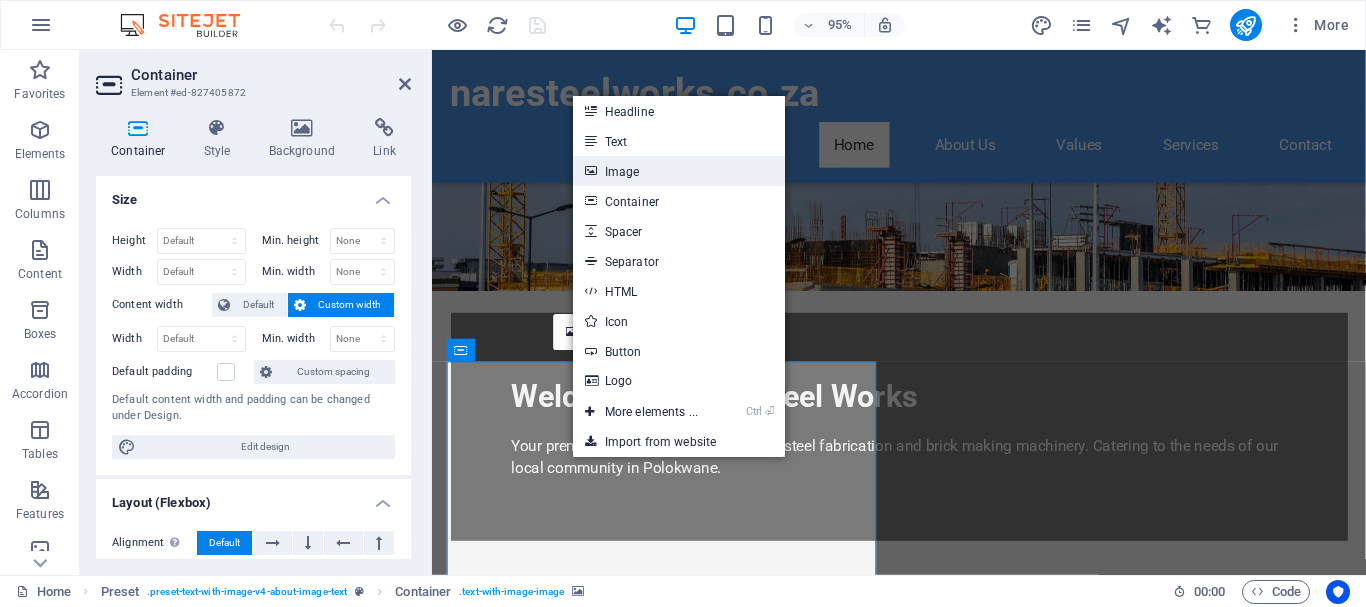 click on "Image" at bounding box center (679, 171) 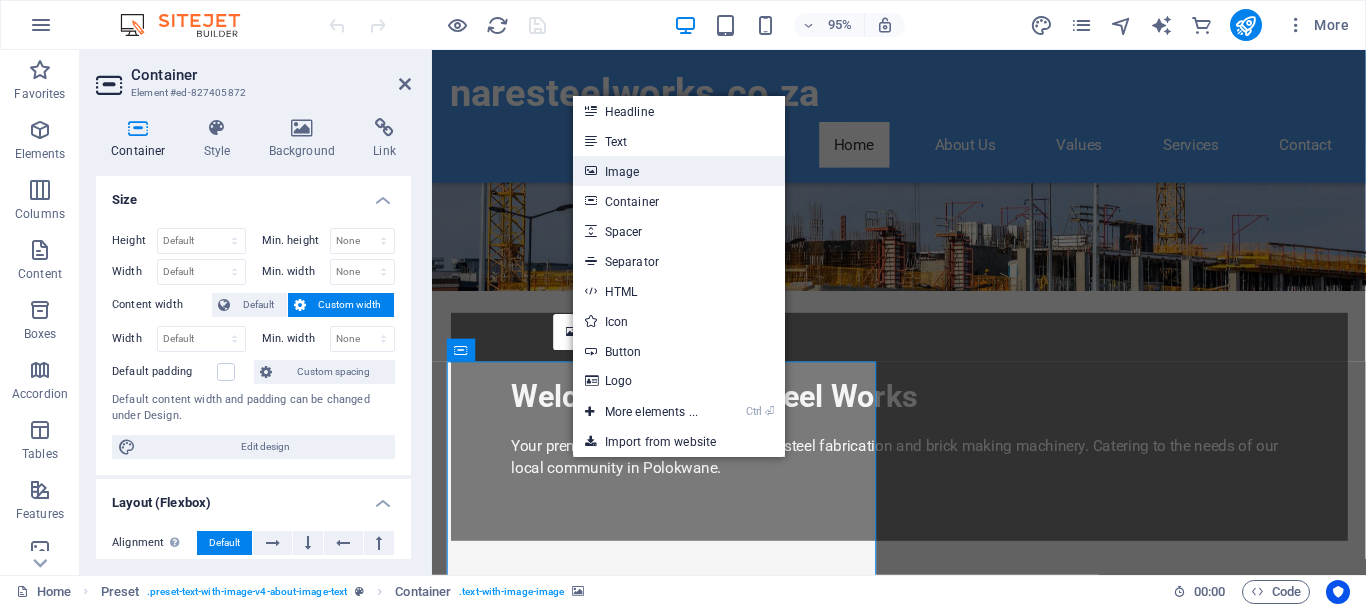 click on "Home About Us Values Services Contact" at bounding box center [924, 150] 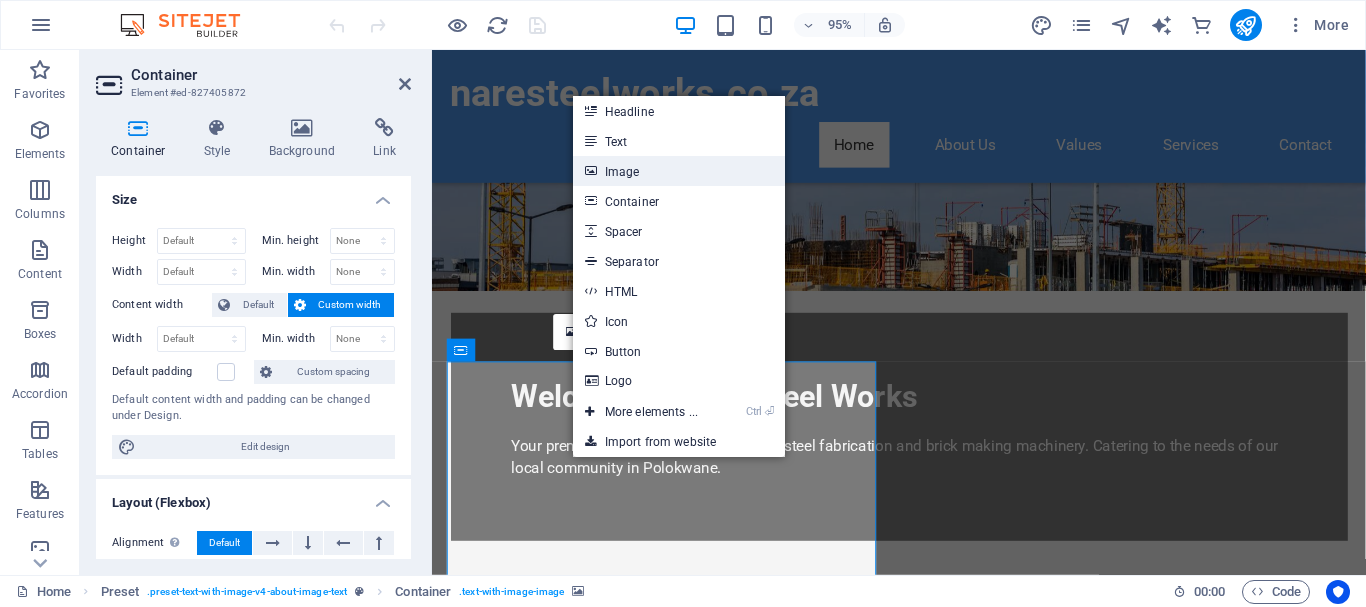 click on "Home About Us Values Services Contact" at bounding box center [924, 150] 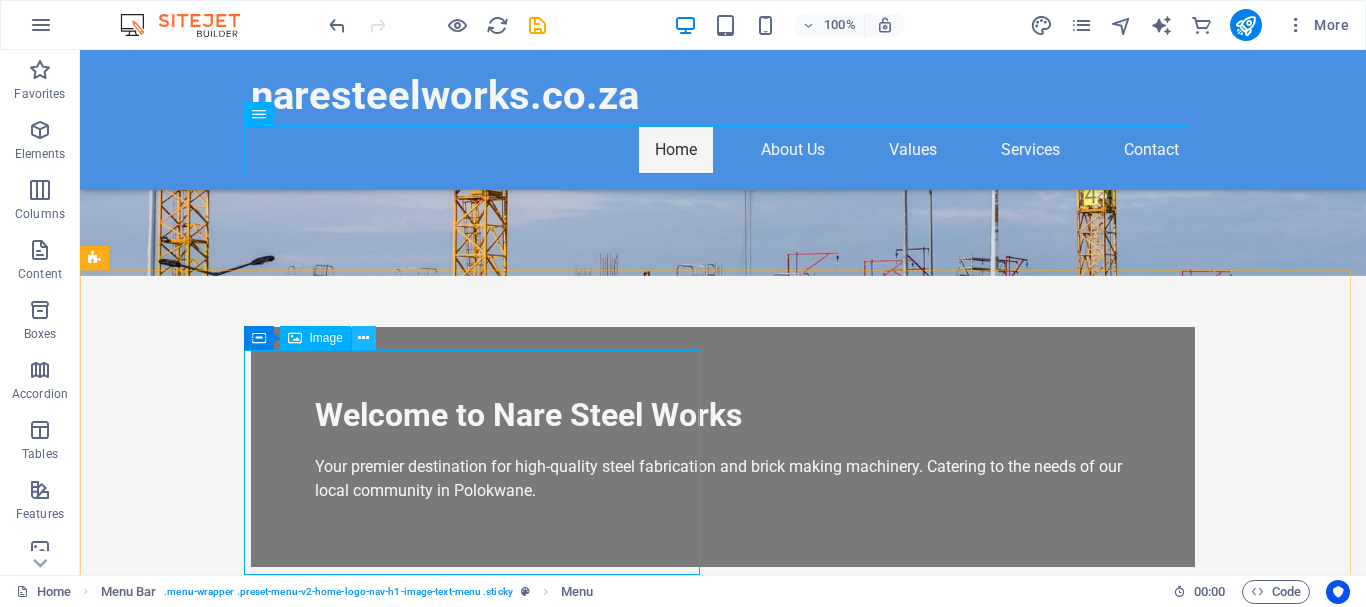 click at bounding box center [363, 338] 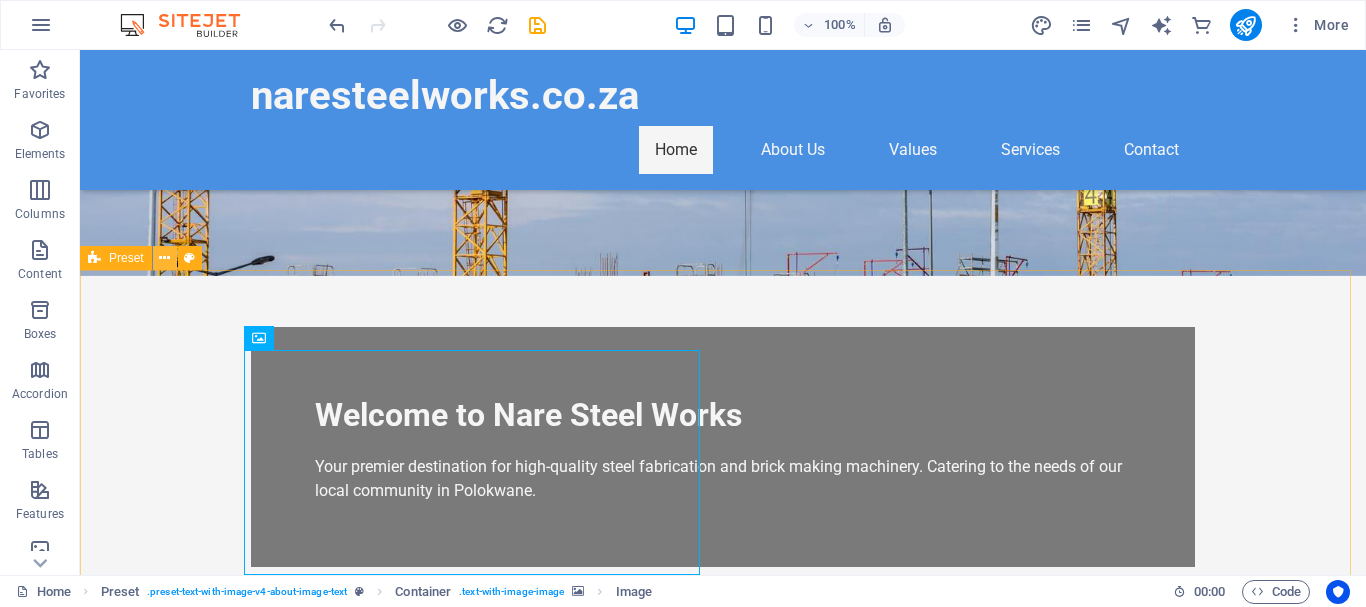 click at bounding box center [164, 258] 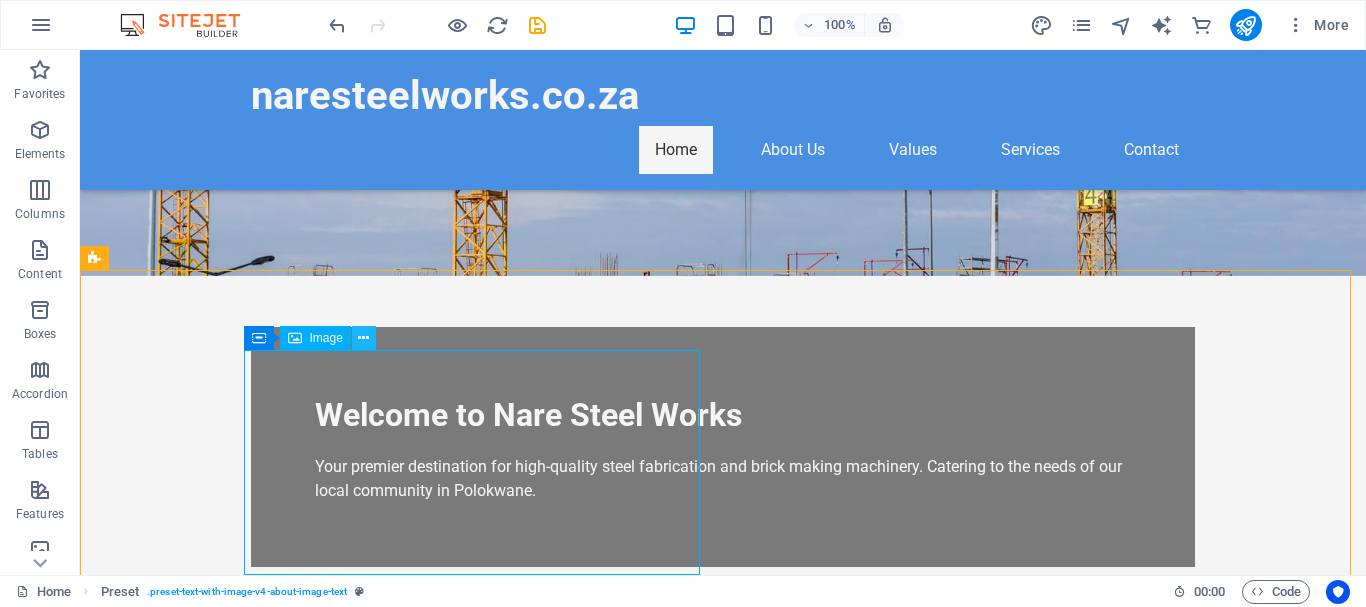 click at bounding box center (364, 338) 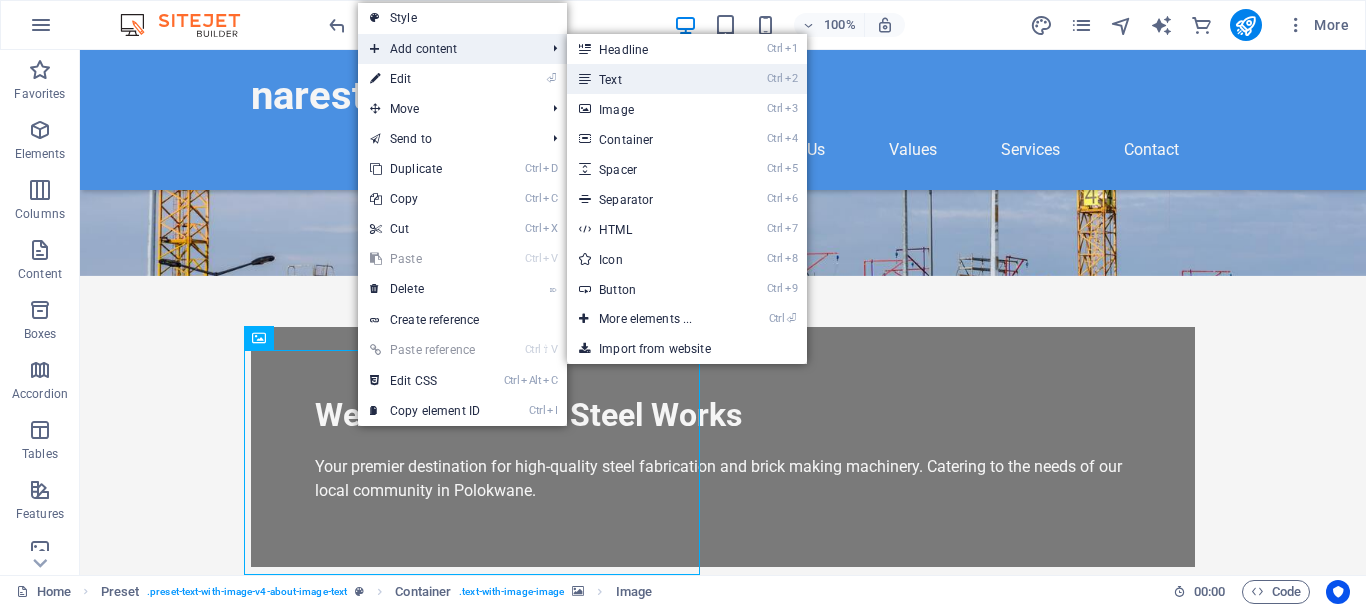 click on "Ctrl 2  Text" at bounding box center [649, 79] 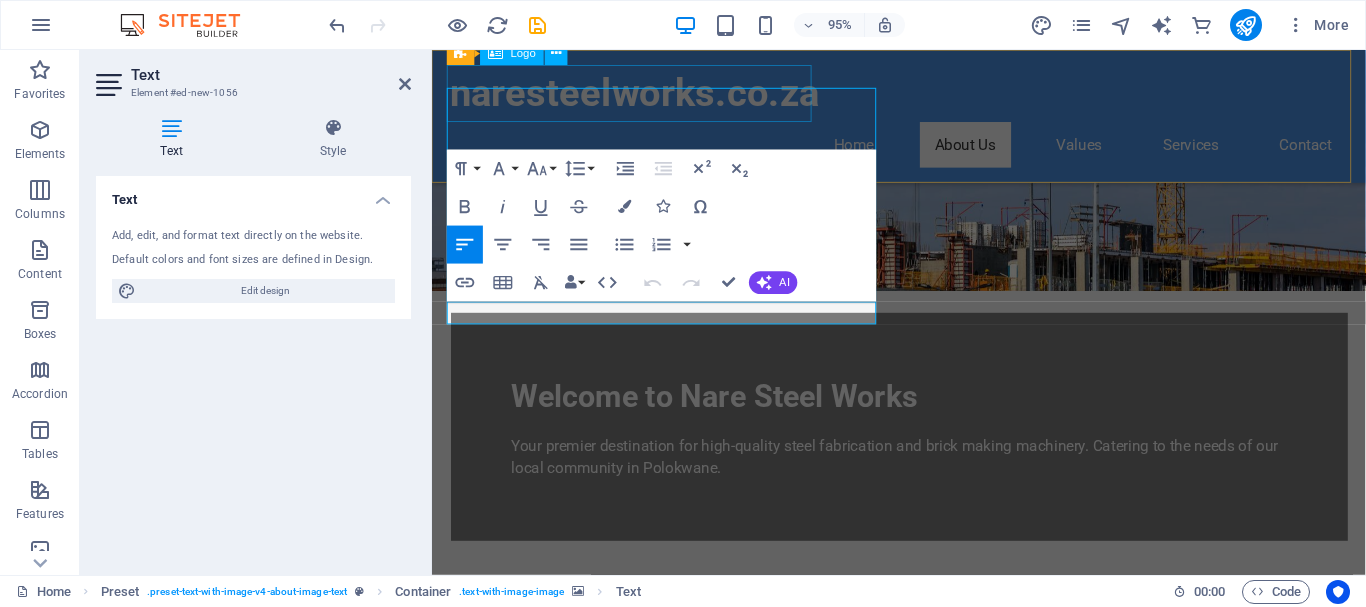 scroll, scrollTop: 1435, scrollLeft: 0, axis: vertical 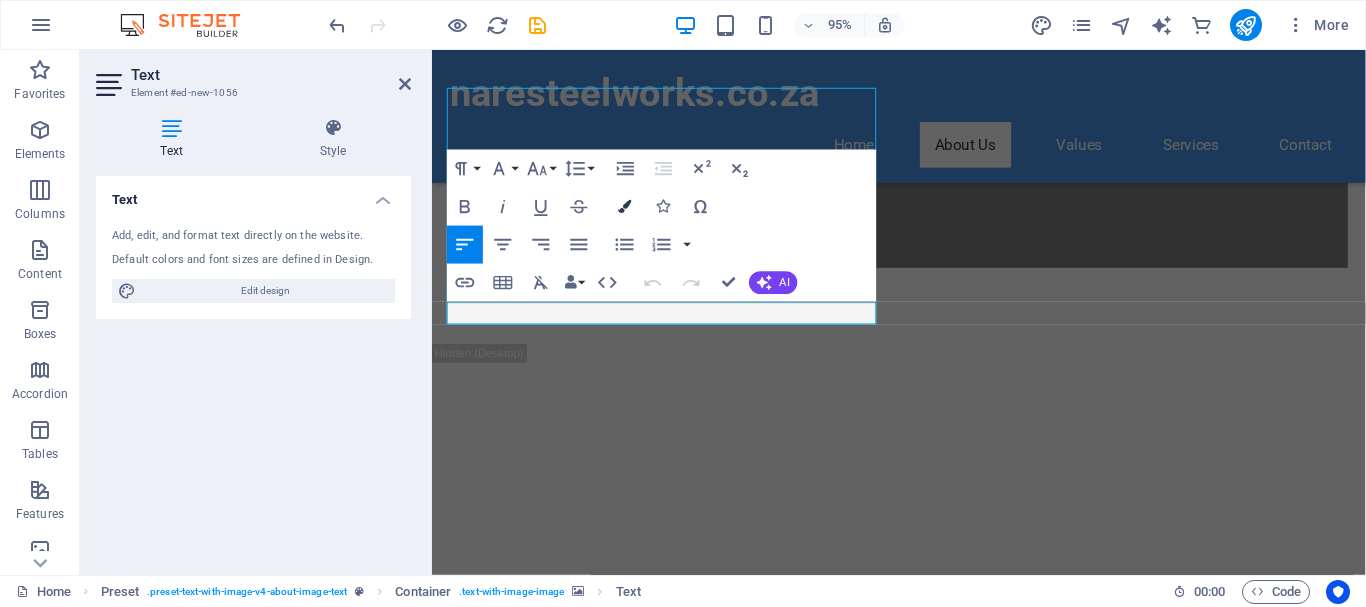 click at bounding box center [624, 206] 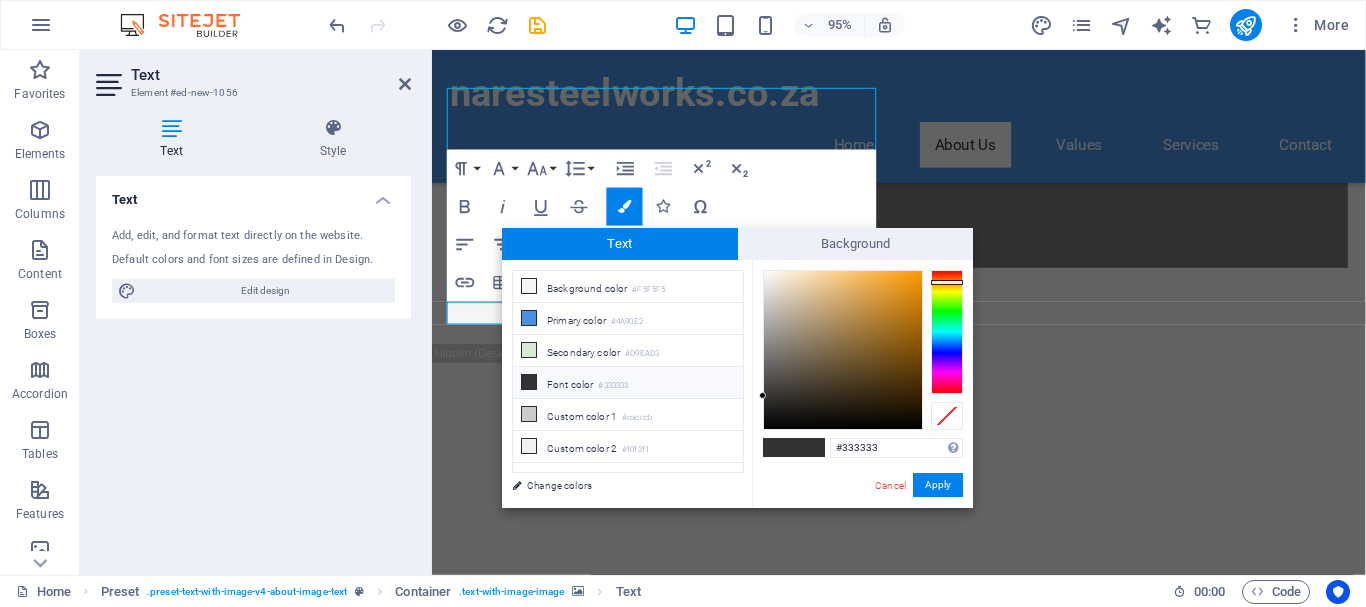 click at bounding box center [947, 332] 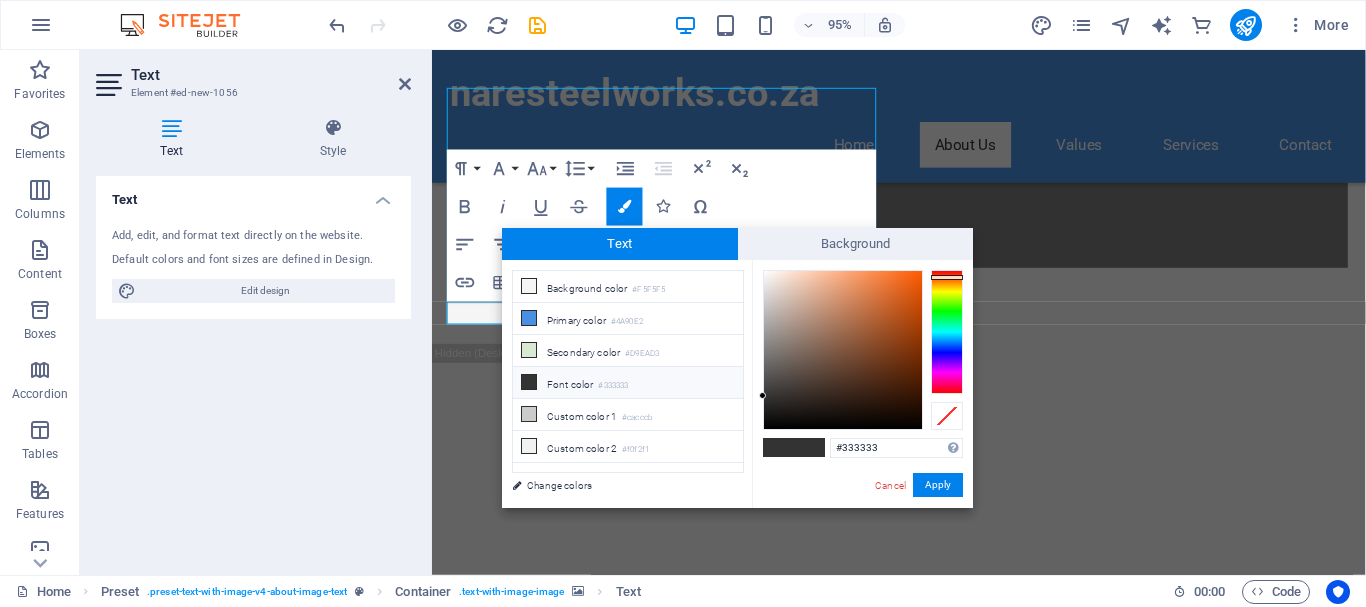 click at bounding box center [947, 332] 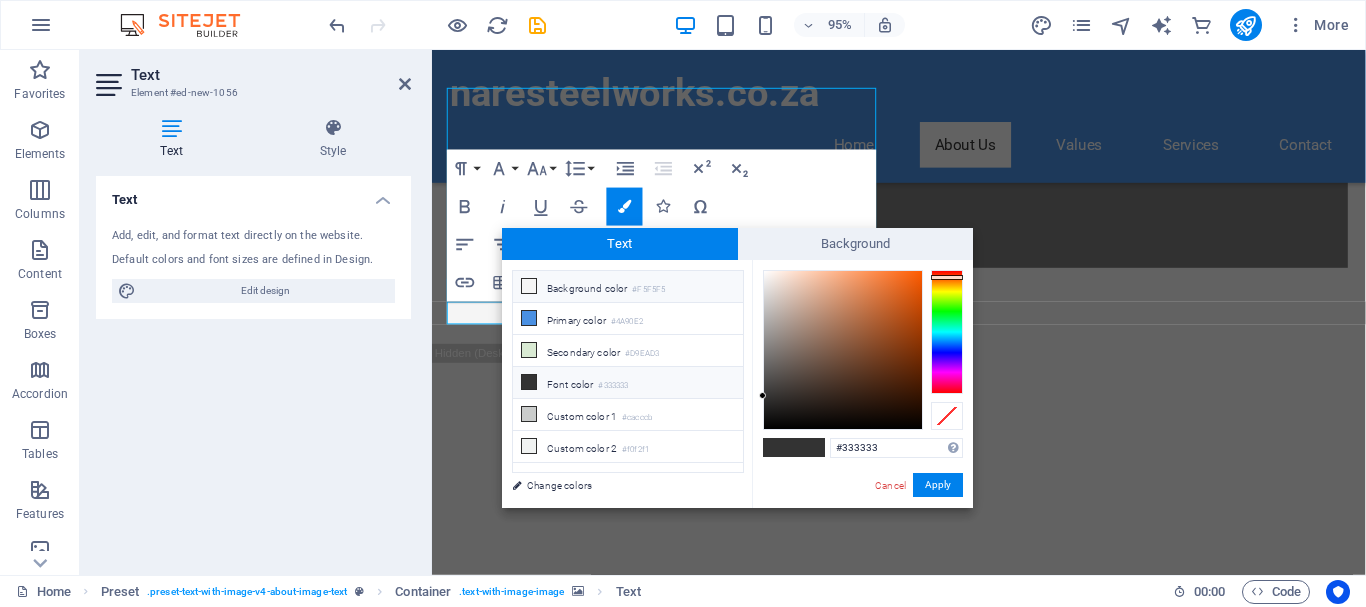 click at bounding box center (529, 286) 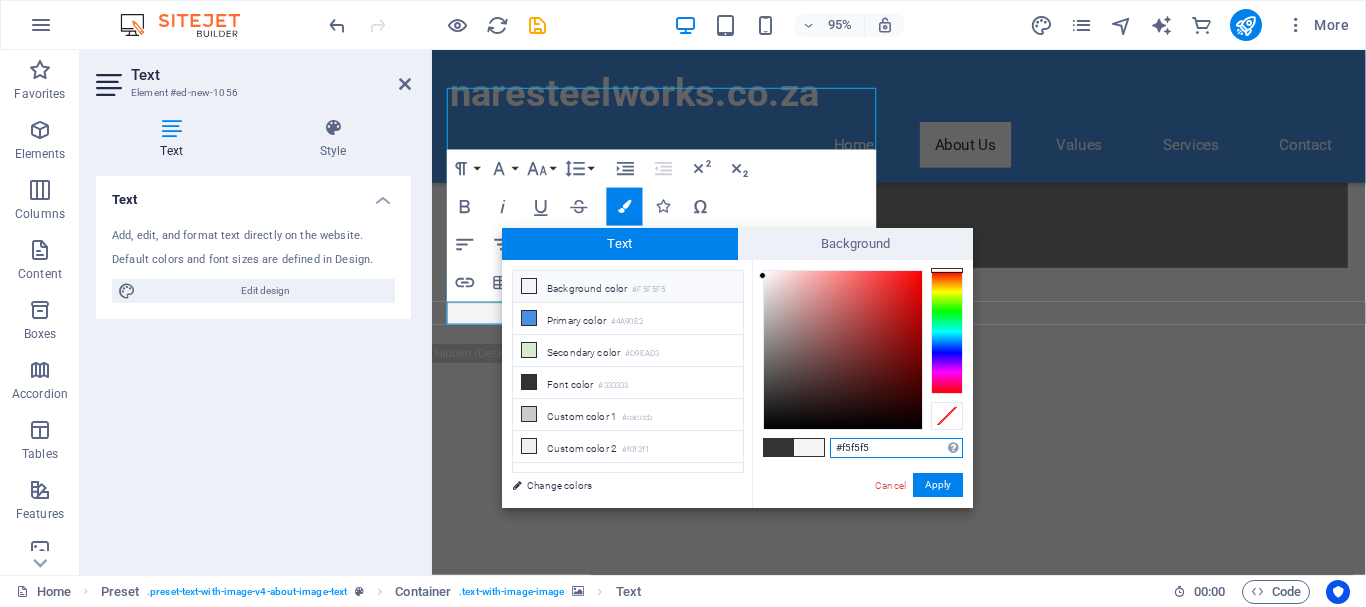 click on "#f5f5f5" at bounding box center [896, 448] 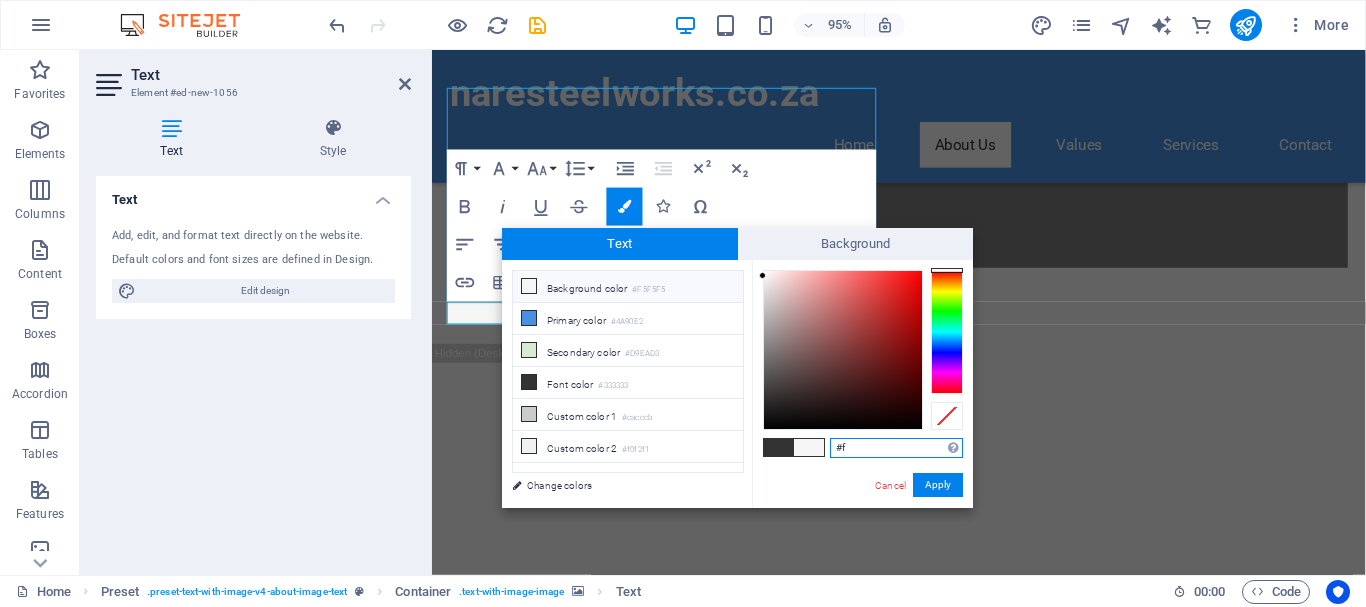 type on "#" 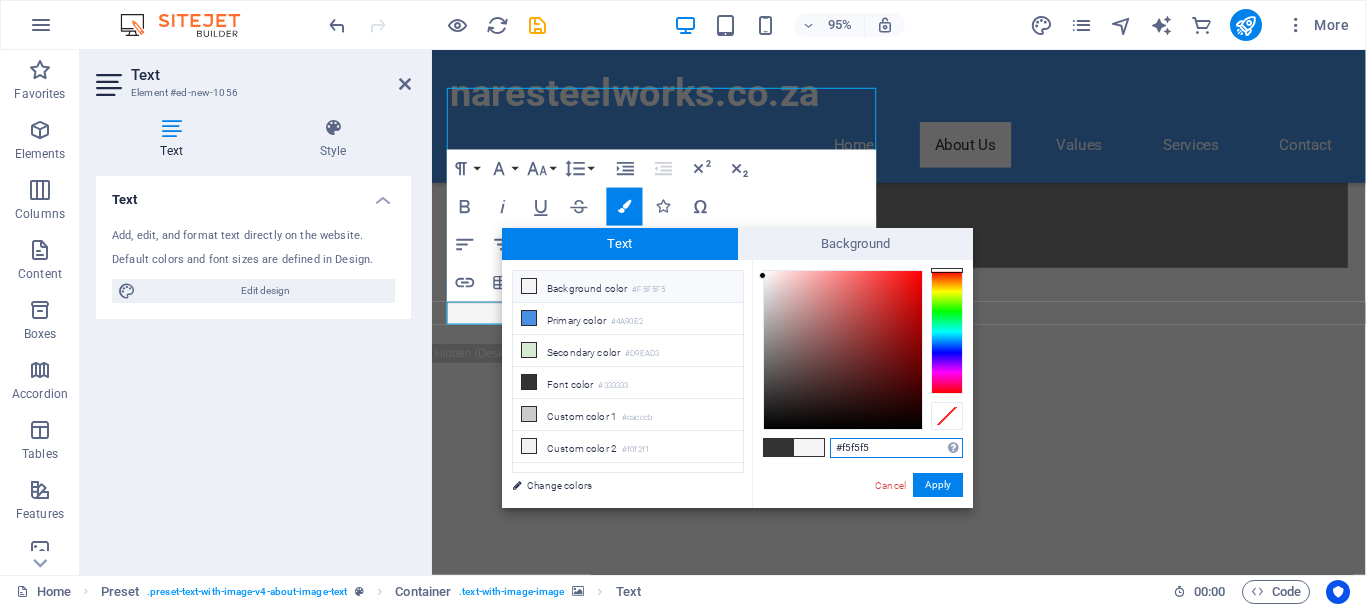 click at bounding box center [947, 332] 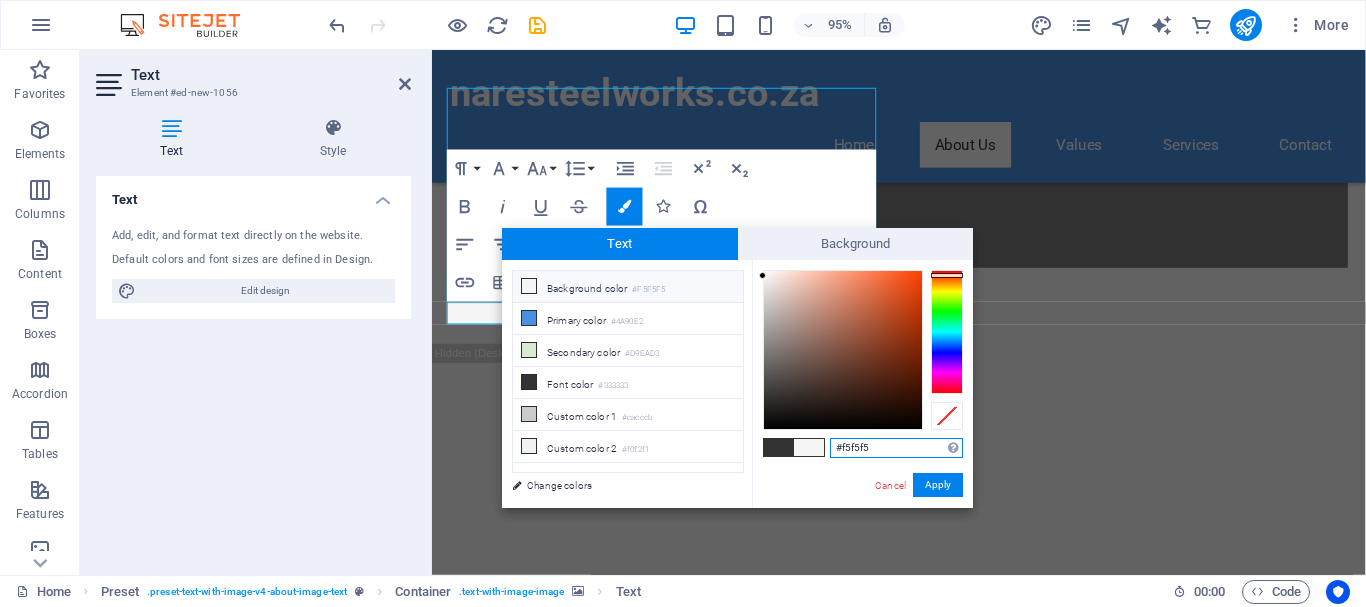 click on "#f5f5f5" at bounding box center (896, 448) 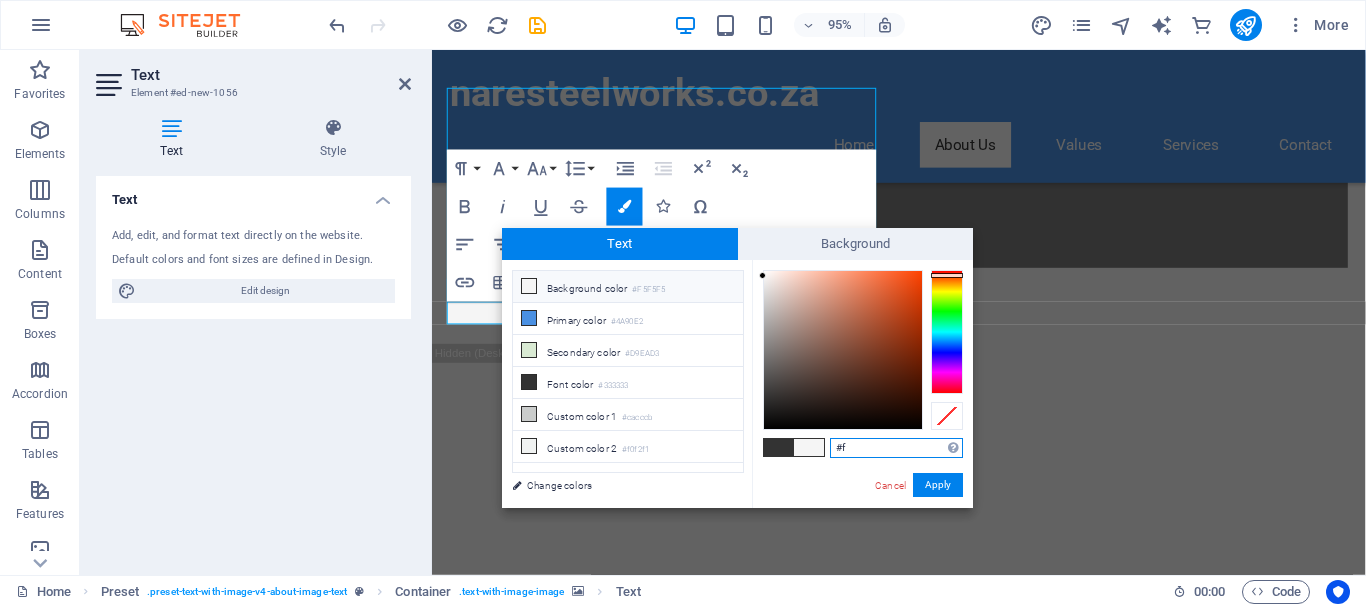 type on "#" 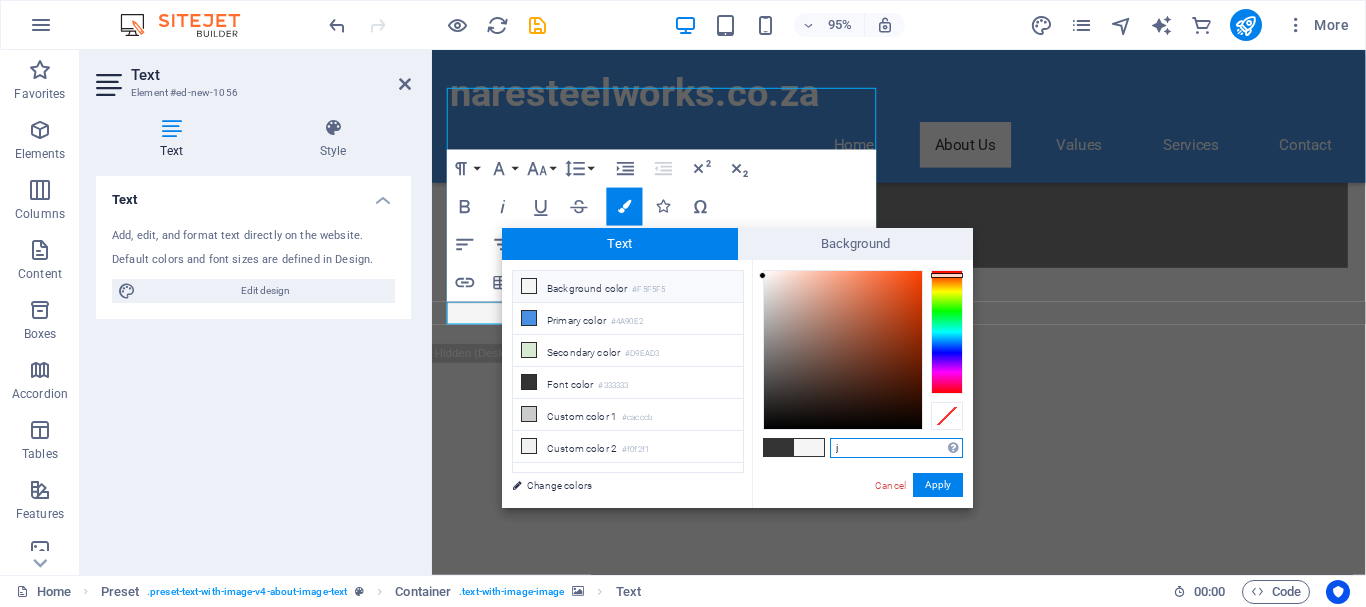 type on "jo" 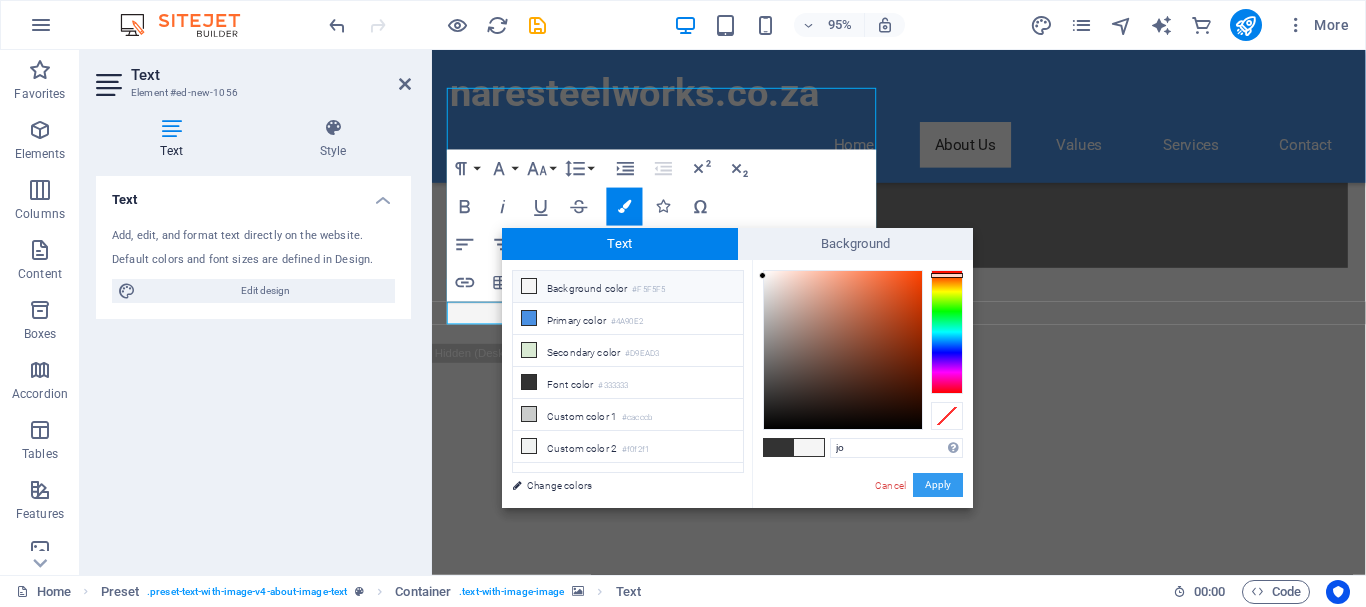 click on "Apply" at bounding box center [938, 485] 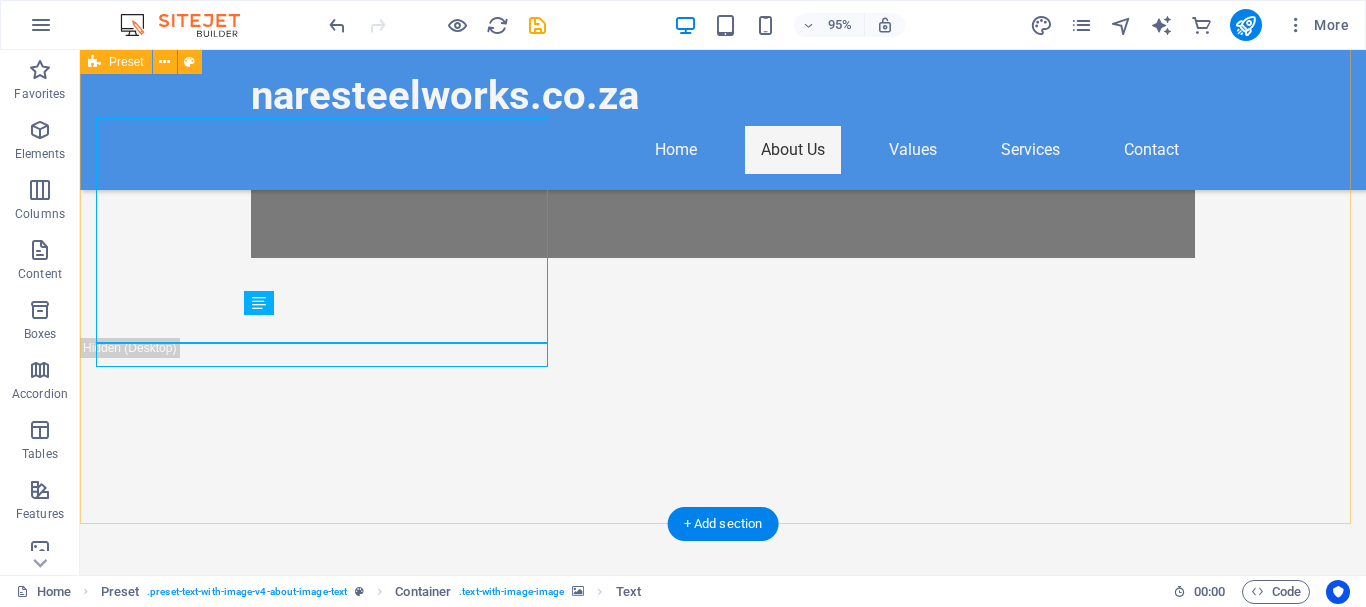 scroll, scrollTop: 1407, scrollLeft: 0, axis: vertical 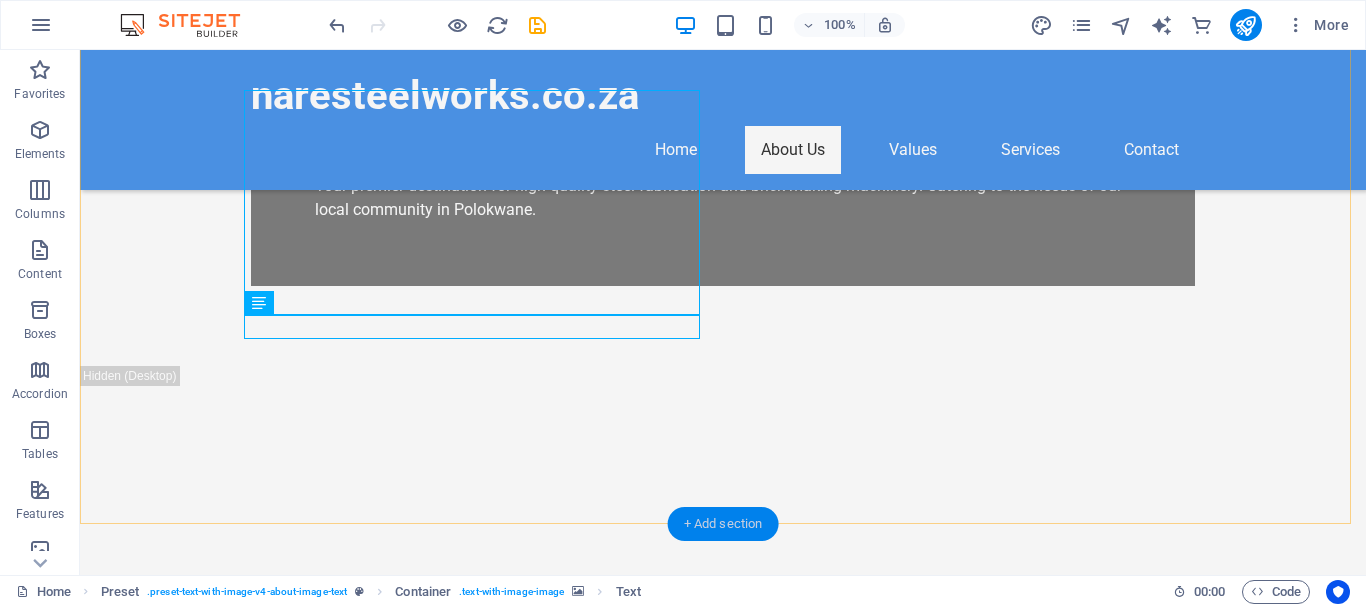 click on "+ Add section" at bounding box center [723, 524] 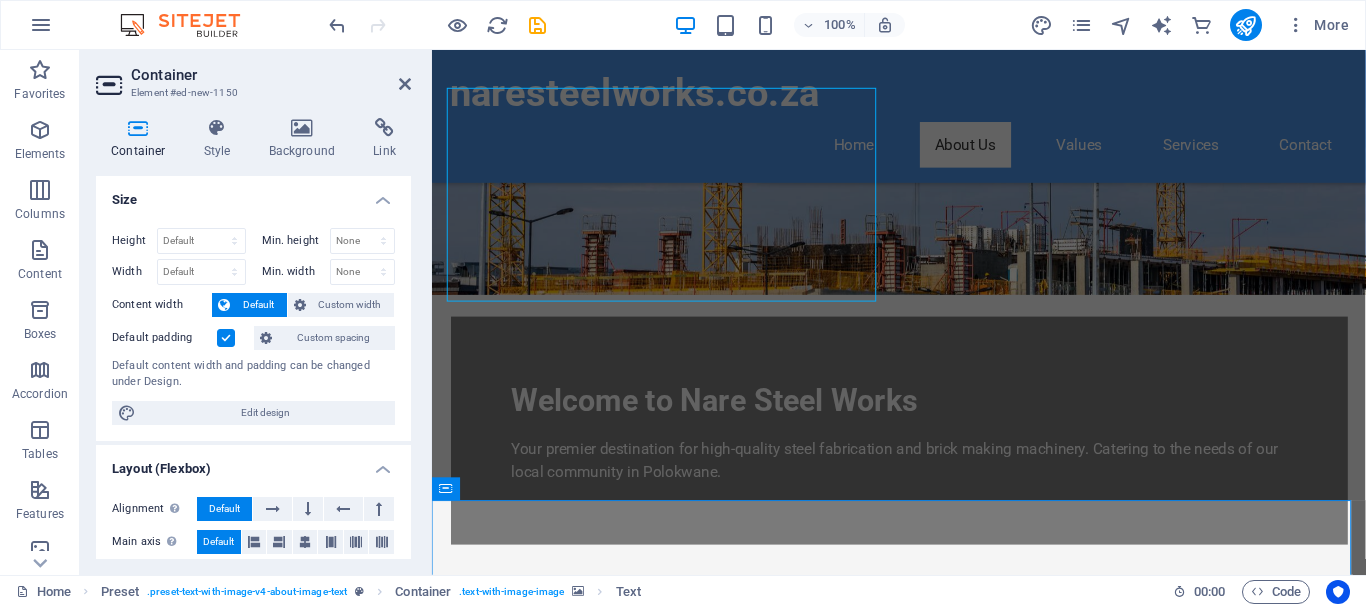 scroll, scrollTop: 1435, scrollLeft: 0, axis: vertical 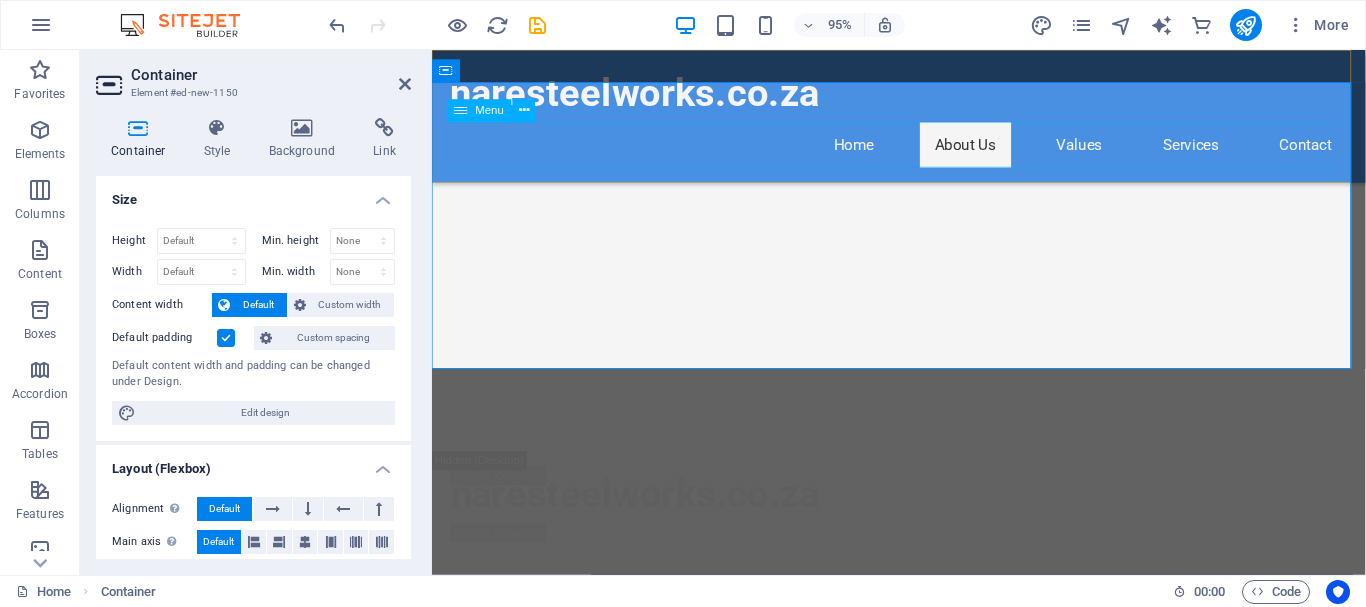 click on "Home About Us Values Services Contact" at bounding box center [924, 150] 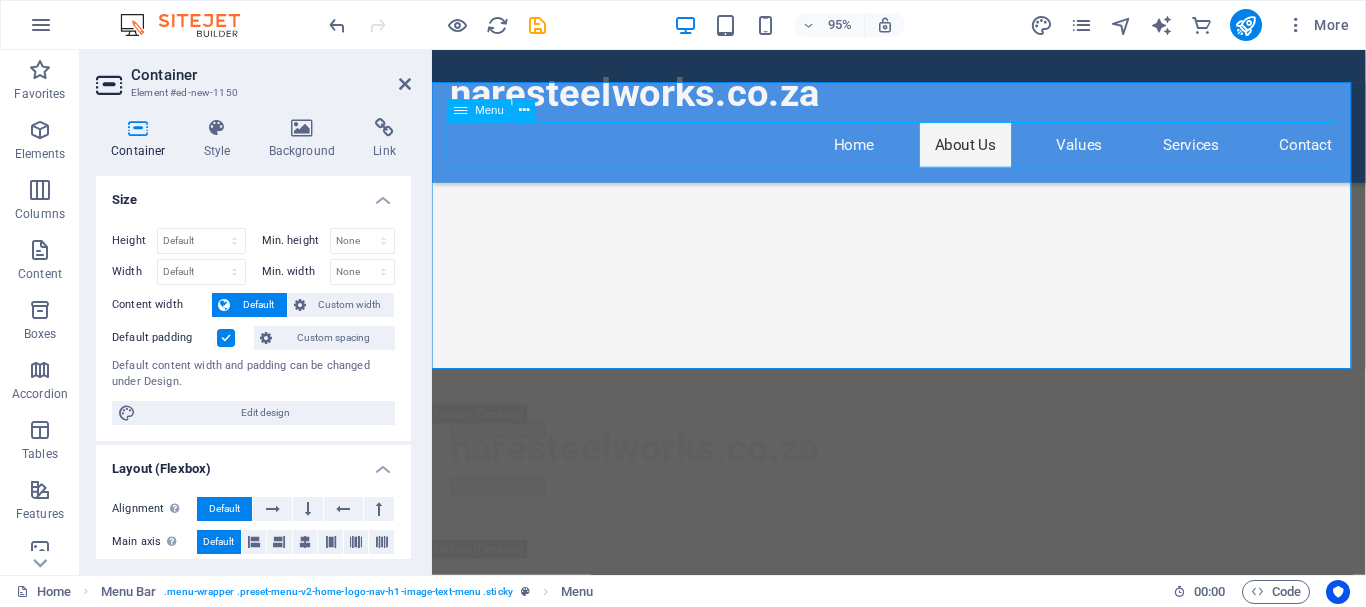 click on "Home About Us Values Services Contact" at bounding box center [924, 150] 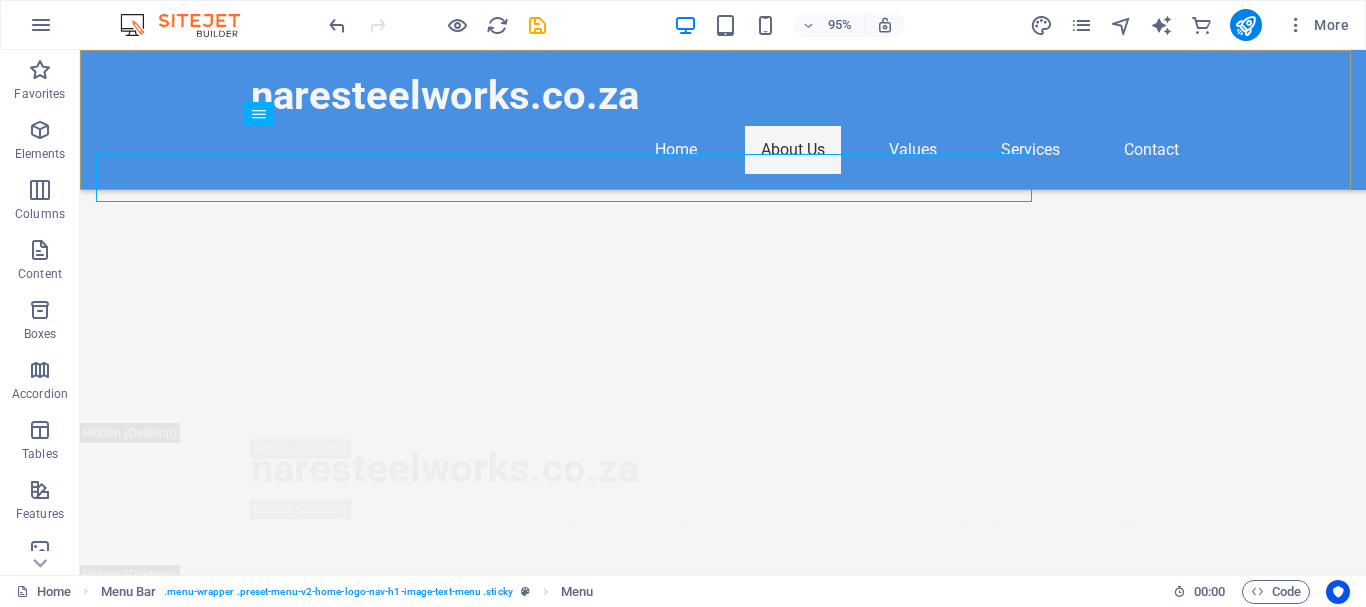 scroll, scrollTop: 1847, scrollLeft: 0, axis: vertical 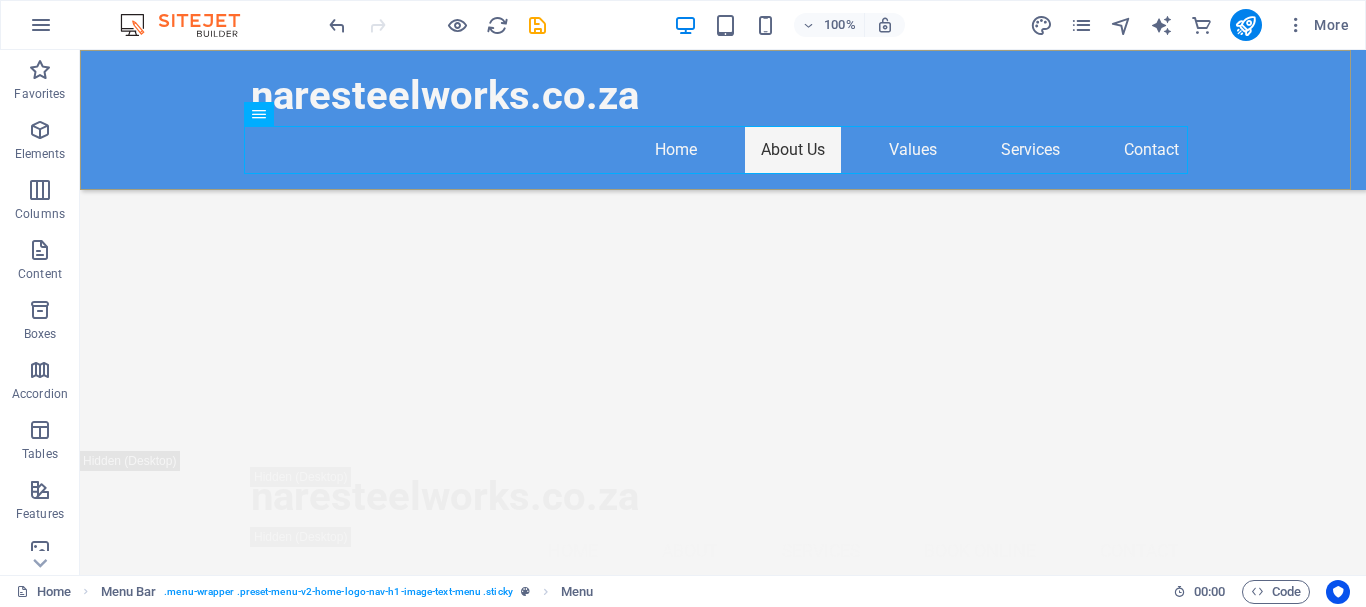 click on "naresteelworks.co.za Home About Us Values Services Contact" at bounding box center [723, 120] 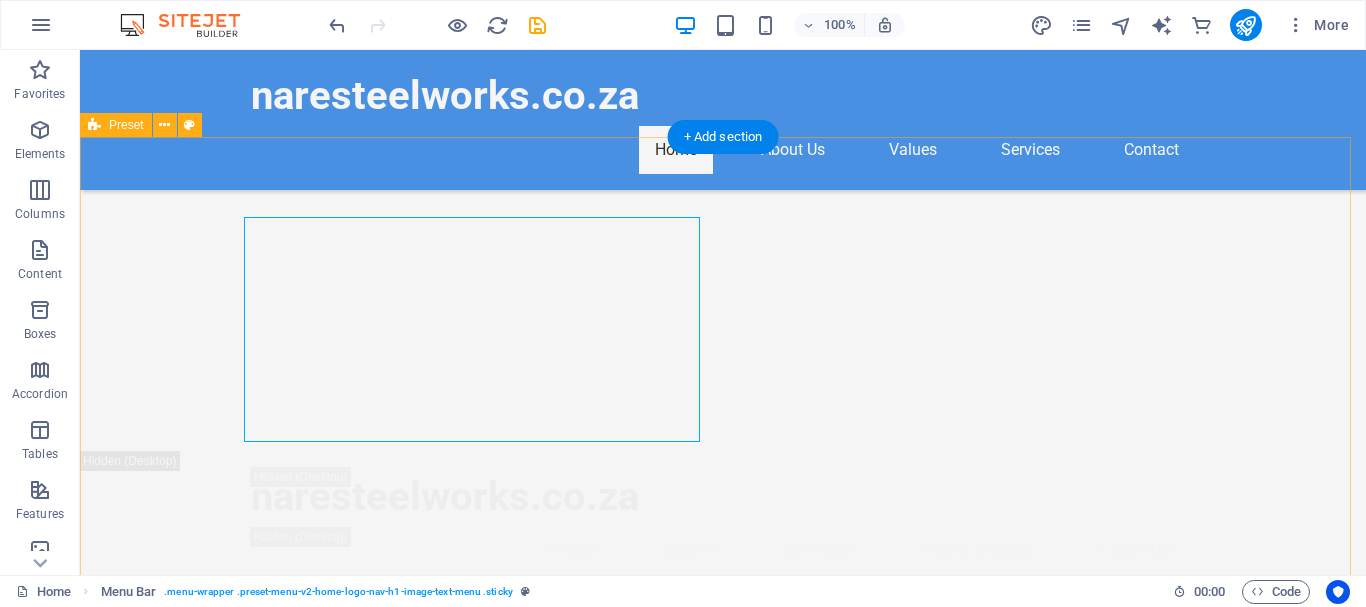 scroll, scrollTop: 713, scrollLeft: 0, axis: vertical 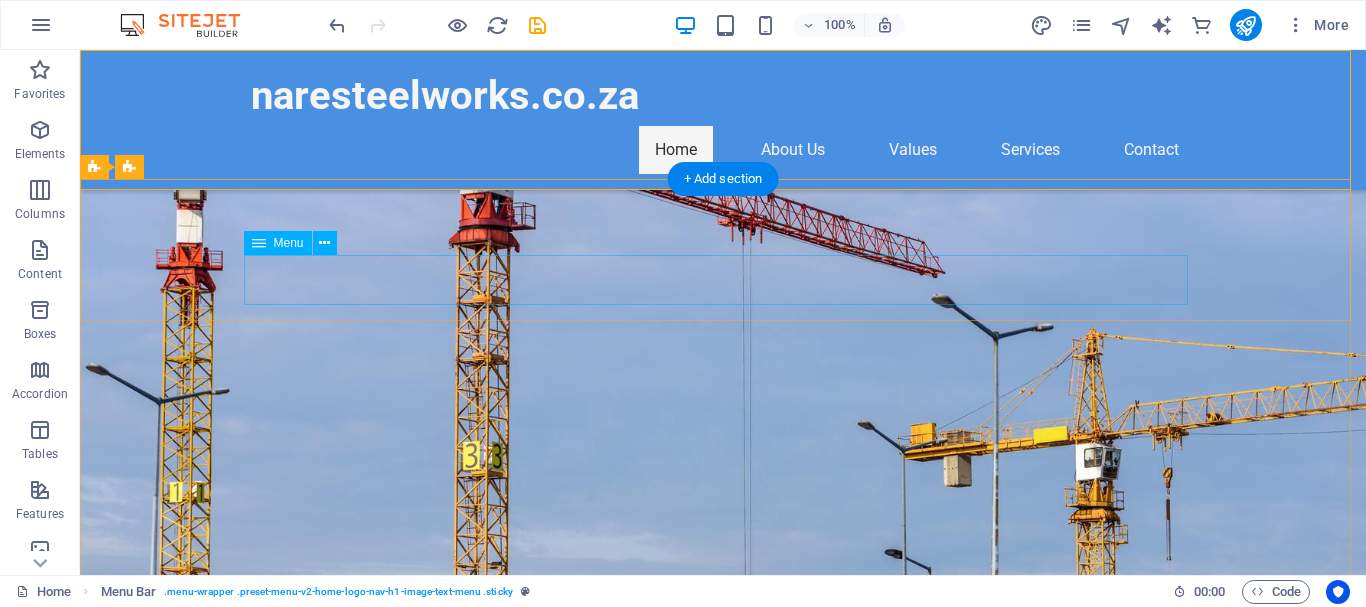 click on "Home About Services Book Online Contact" at bounding box center [723, 1686] 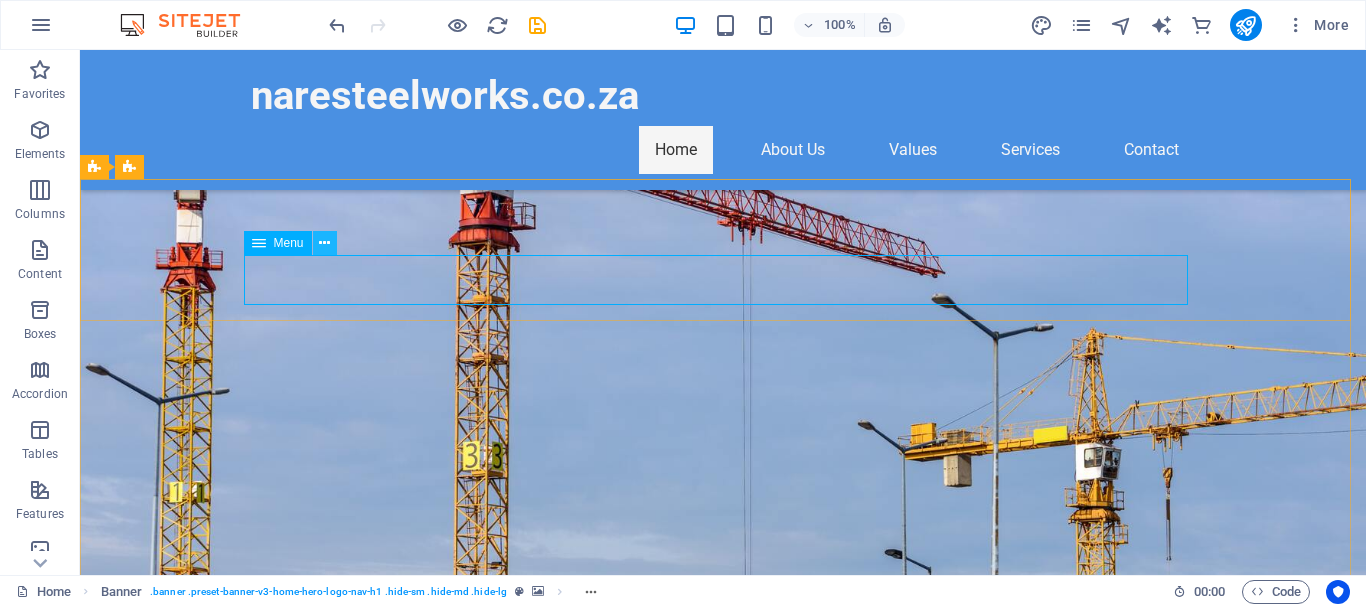 click at bounding box center (324, 243) 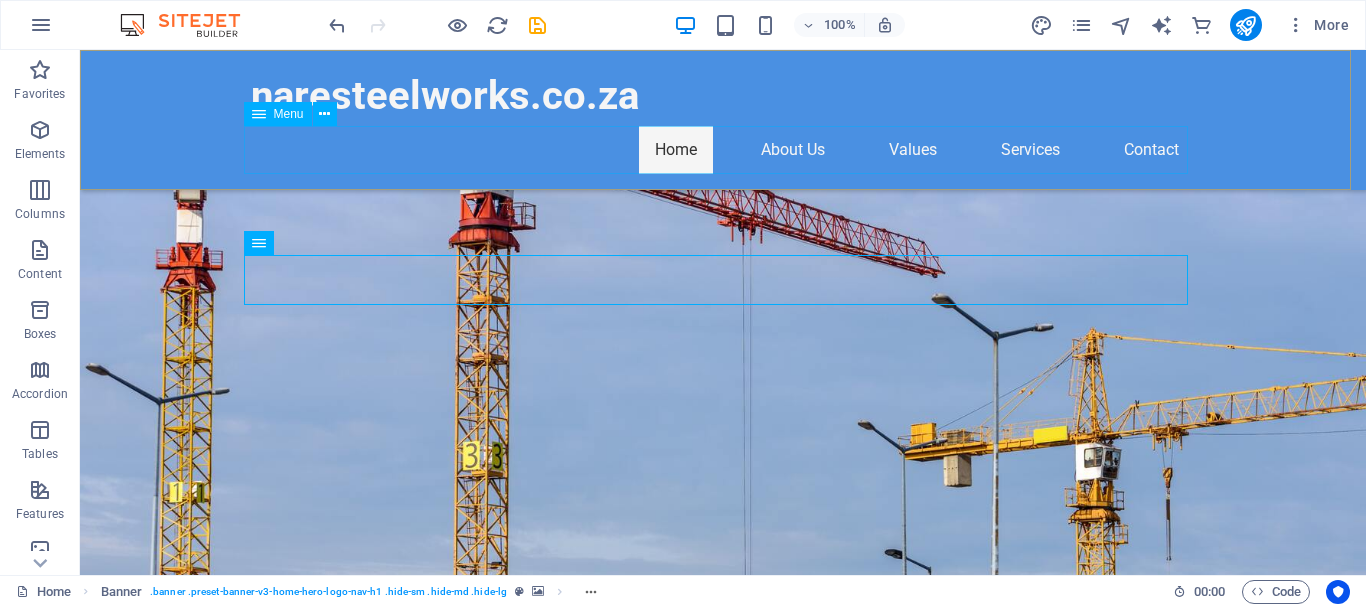 click on "Home About Us Values Services Contact" at bounding box center (723, 150) 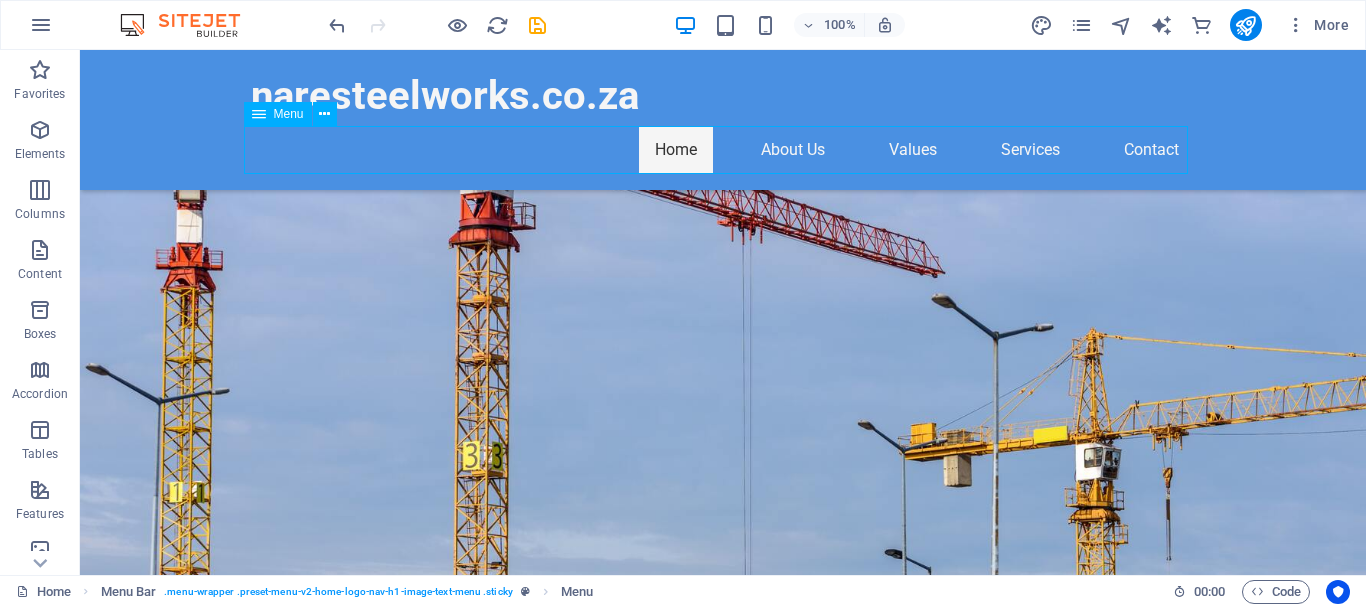 click on "Home About Us Values Services Contact" at bounding box center (723, 150) 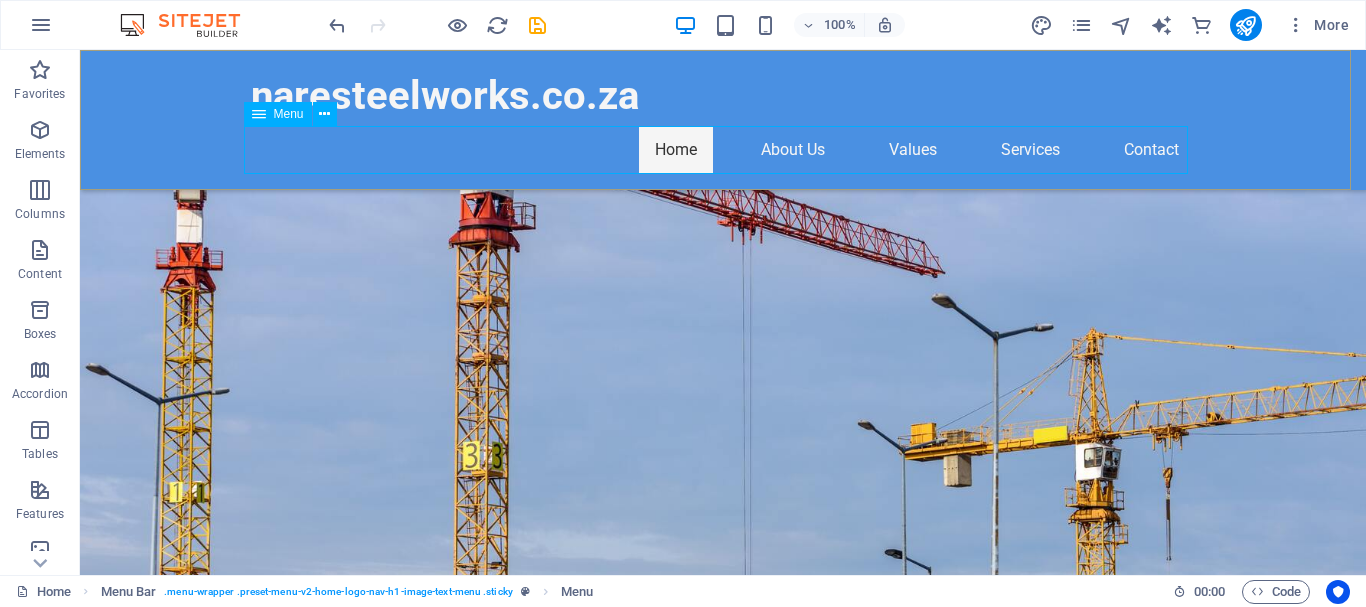 click on "Home About Us Values Services Contact" at bounding box center (723, 150) 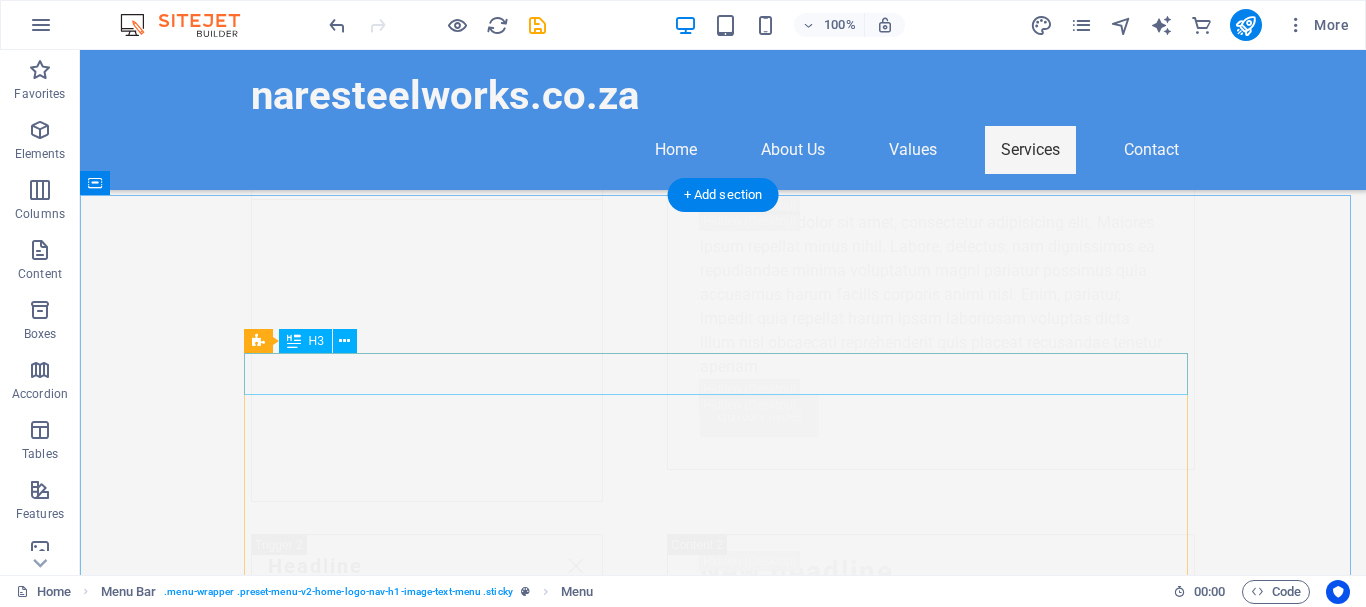 scroll, scrollTop: 10347, scrollLeft: 0, axis: vertical 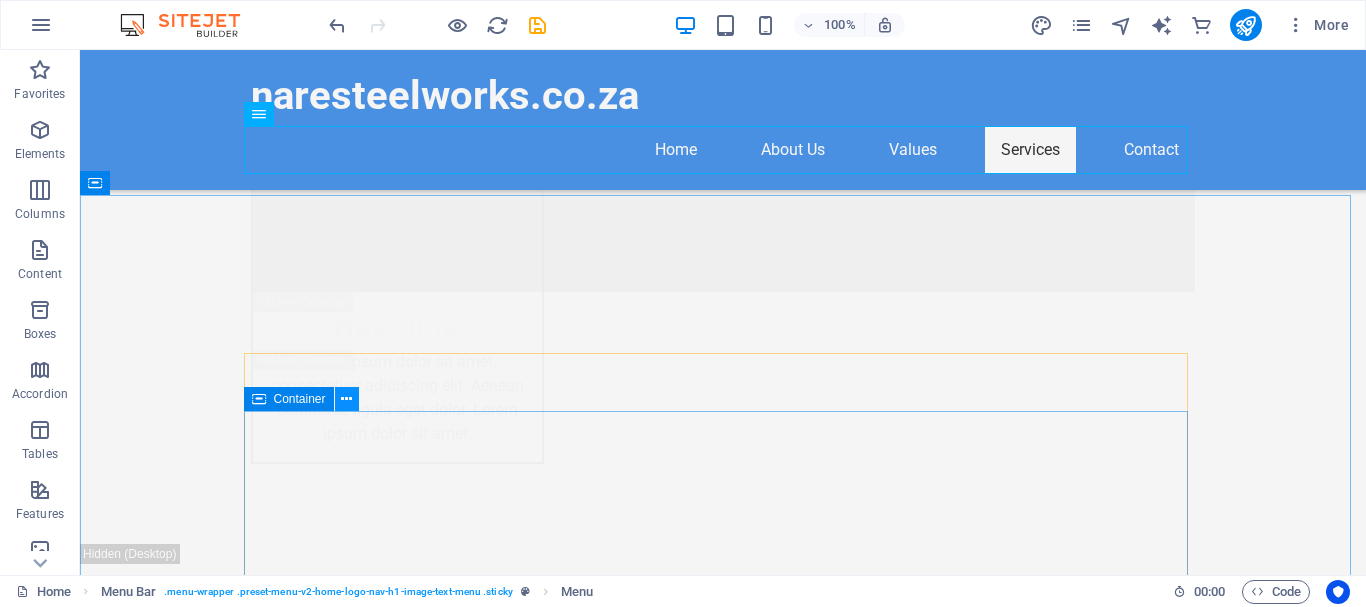 click at bounding box center [346, 399] 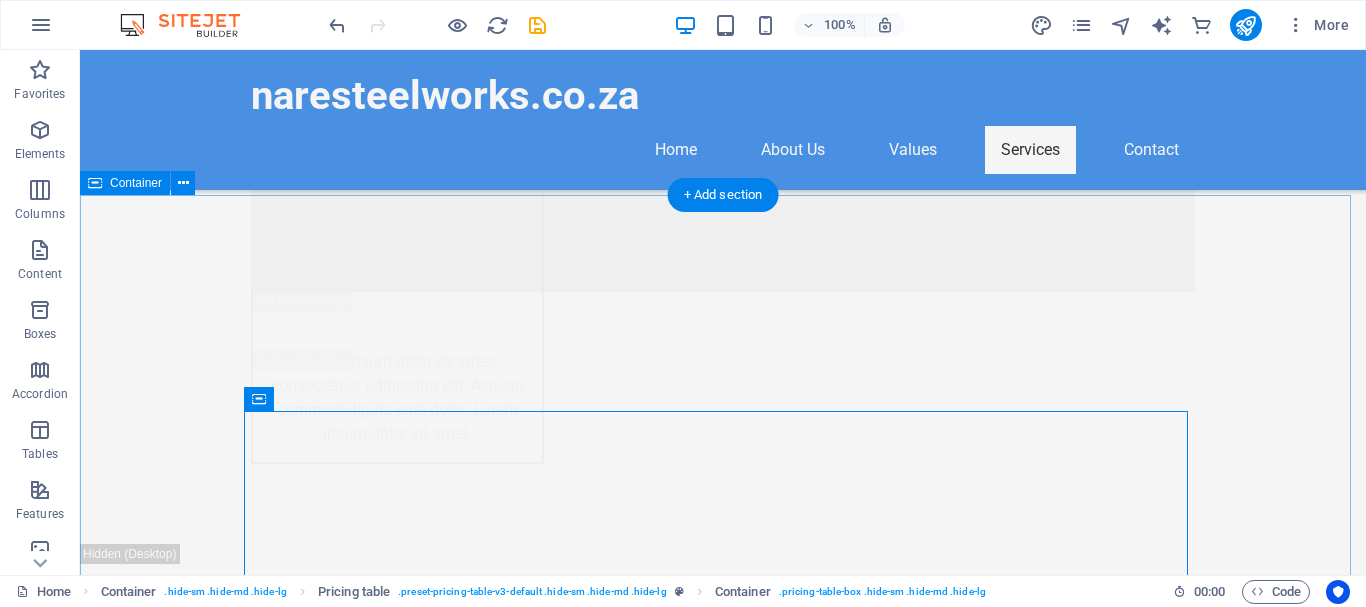 click on "Menu New headline Item 1 Lorem ipsum dolor sit amet, consectetur.
Item 2 Lorem ipsum dolor sit amet, consectetur.
Item 3 Lorem ipsum dolor sit amet, consectetur.
Item 4 Lorem ipsum dolor sit amet, consectetur.
Item 5 Lorem ipsum dolor sit amet, consectetur.
Item 6 Lorem ipsum dolor sit amet, consectetur.
New headline Item 1 Lorem ipsum dolor sit amet, consectetur.
Item 2 Lorem ipsum dolor sit amet, consectetur.
Item 3 Lorem ipsum dolor sit amet, consectetur.
Item 4 Lorem ipsum dolor sit amet, consectetur.
Item 5 Lorem ipsum dolor sit amet, consectetur.
Item 6 Lorem ipsum dolor sit amet, consectetur.
New headline Item 1 Lorem ipsum dolor sit amet, consectetur.
Item 2 Lorem ipsum dolor sit amet, consectetur.
Item 3 Lorem ipsum dolor sit amet, consectetur.
Item 4 Lorem ipsum dolor sit amet, consectetur.
Item 5 Lorem ipsum dolor sit amet, consectetur.
Item 6" at bounding box center (723, 7389) 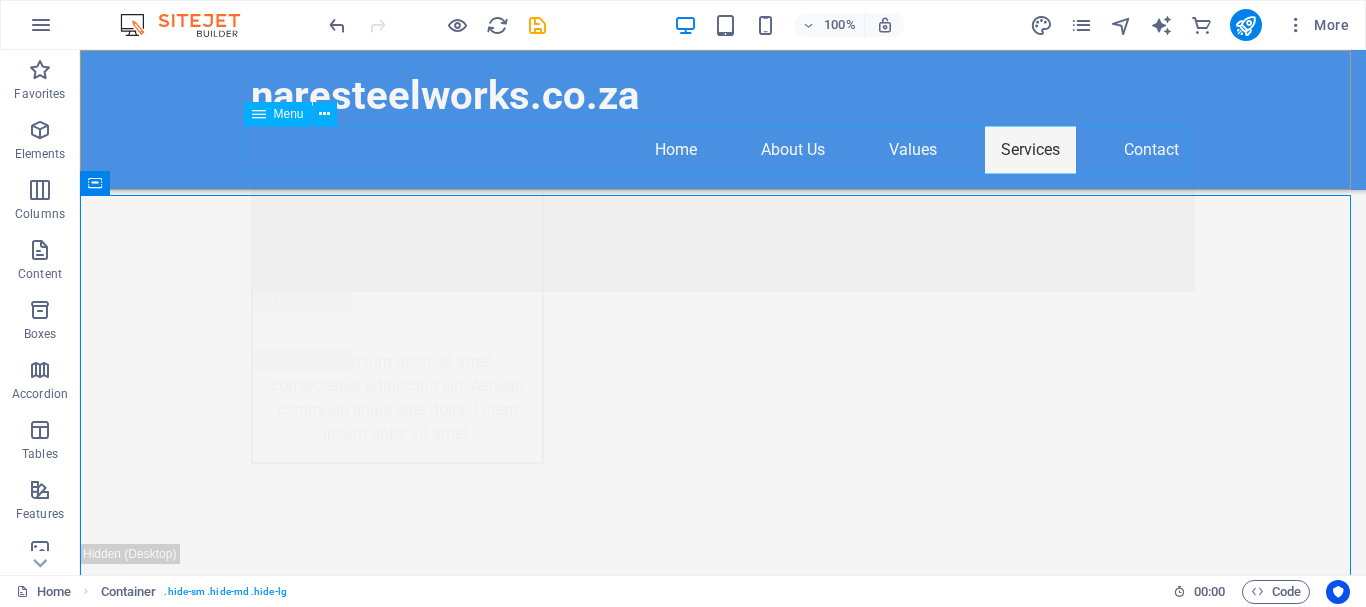 click on "Home About Us Values Services Contact" at bounding box center [723, 150] 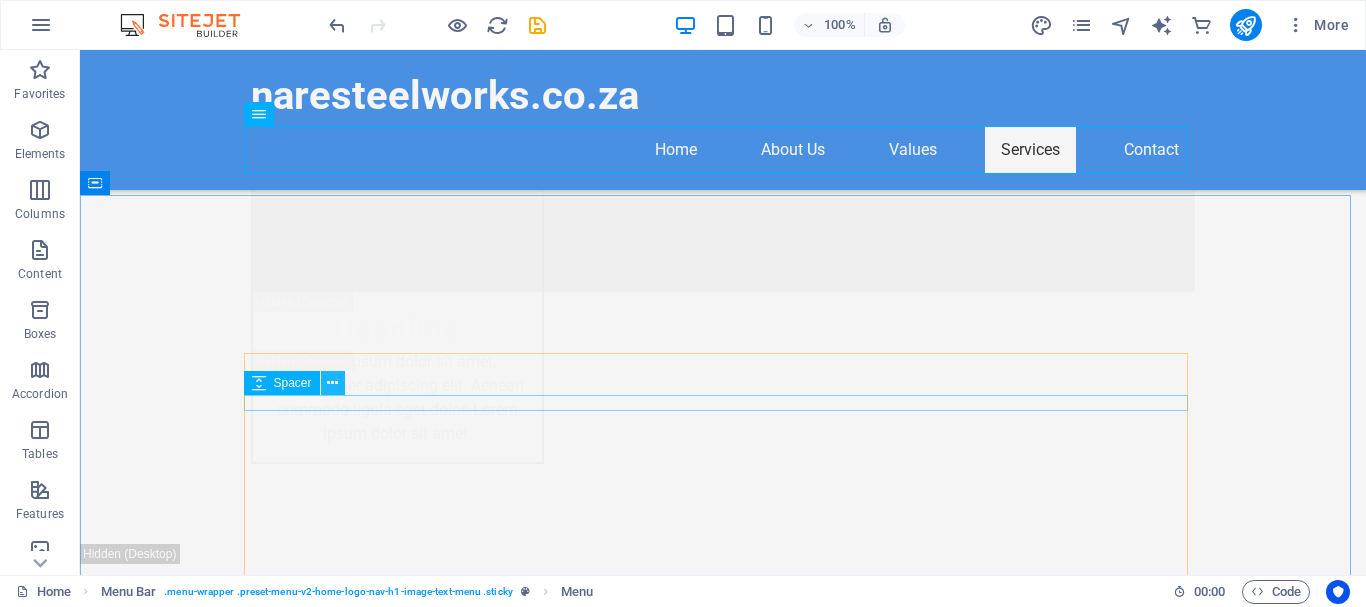 click at bounding box center (332, 383) 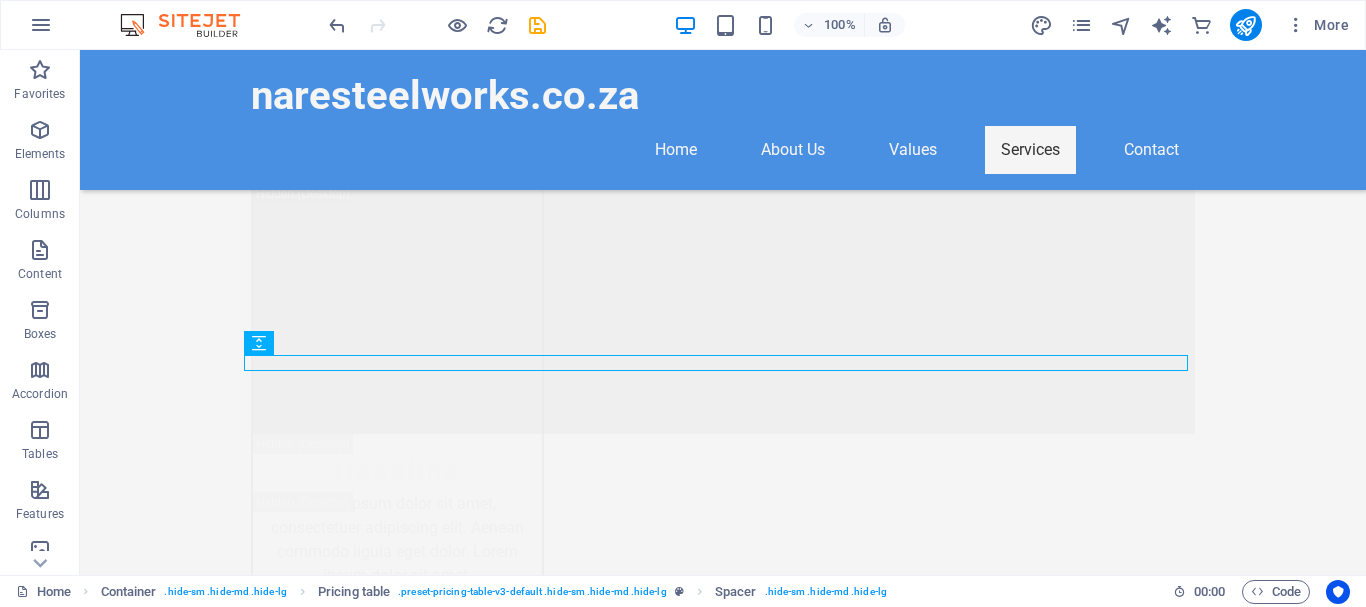 scroll, scrollTop: 10387, scrollLeft: 0, axis: vertical 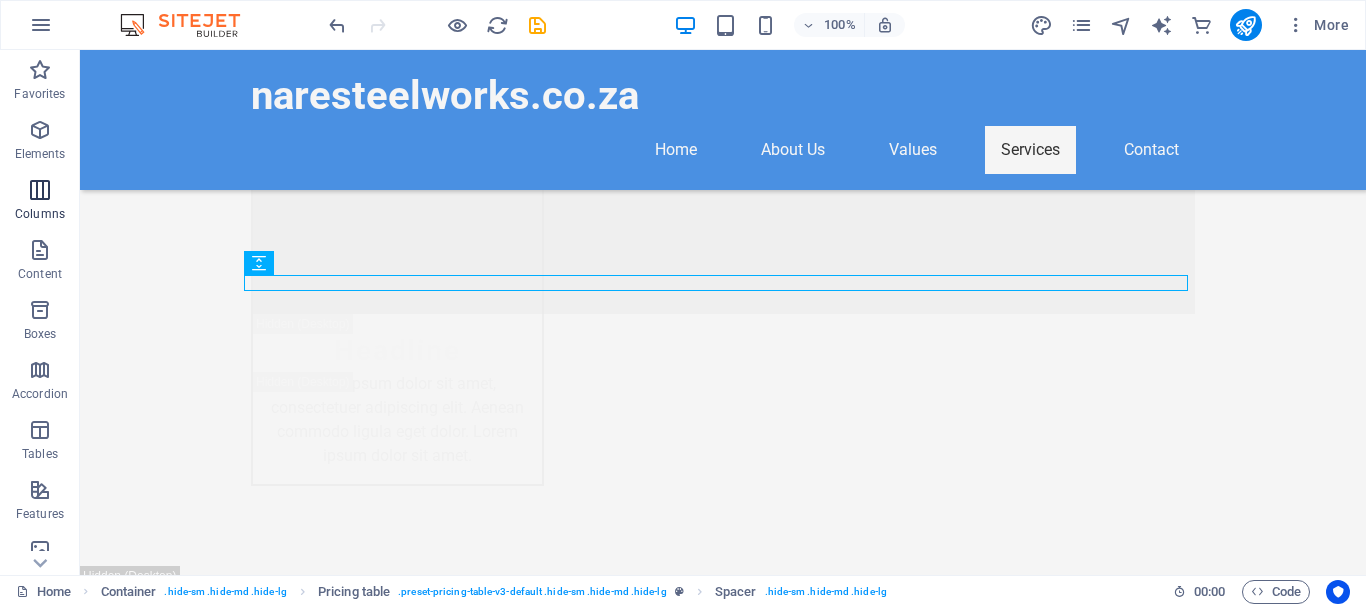 click at bounding box center (40, 190) 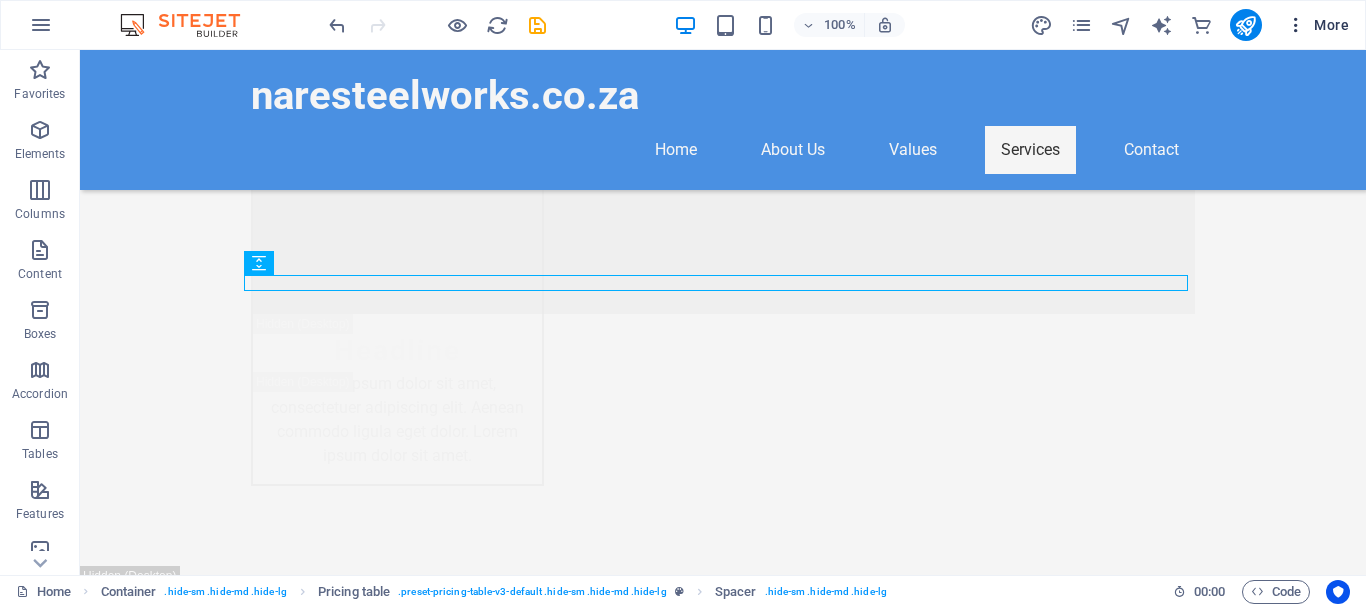 click at bounding box center [40, 190] 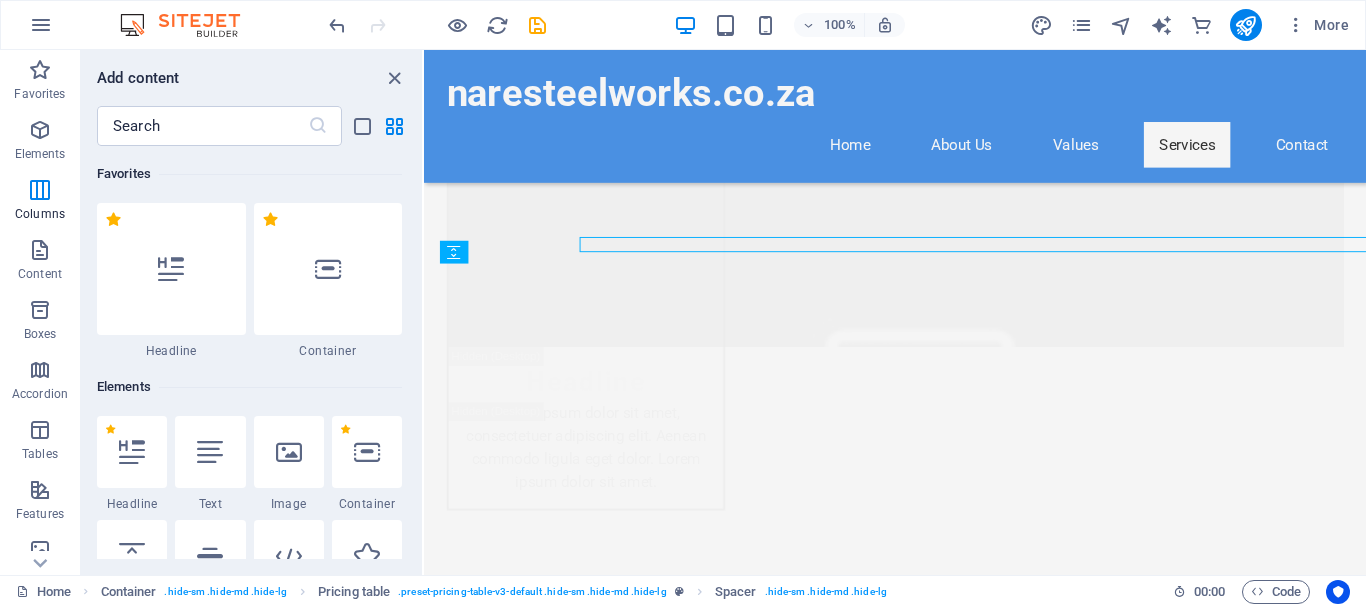scroll, scrollTop: 10495, scrollLeft: 0, axis: vertical 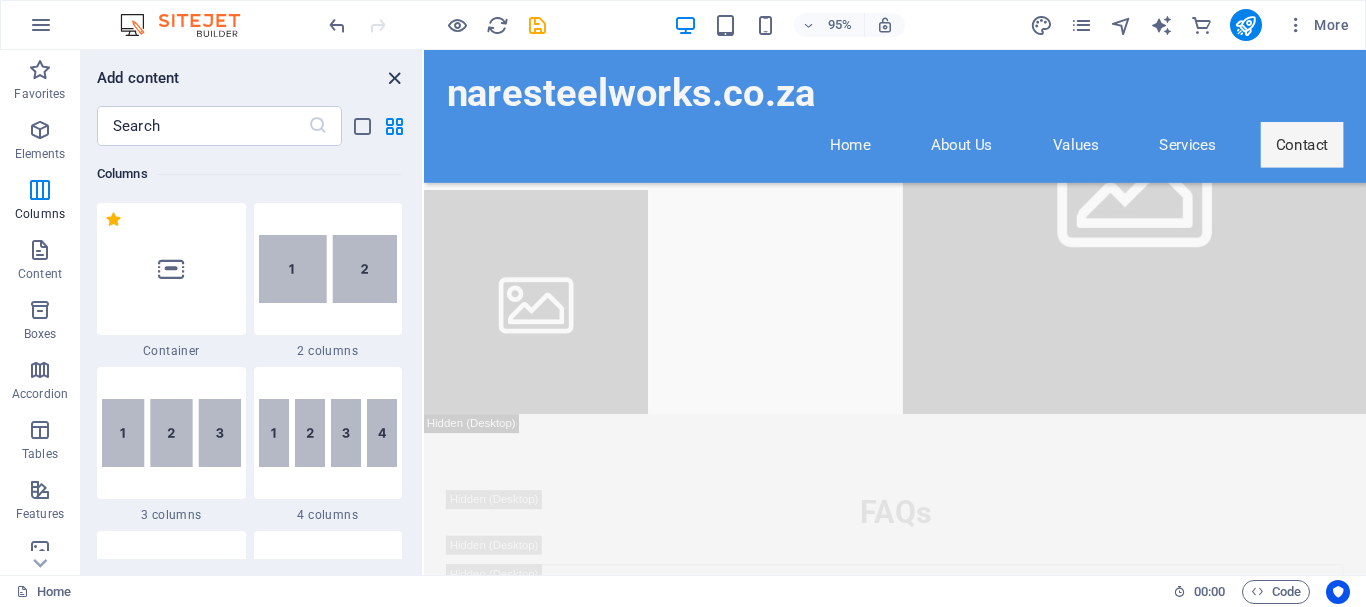 click at bounding box center [394, 78] 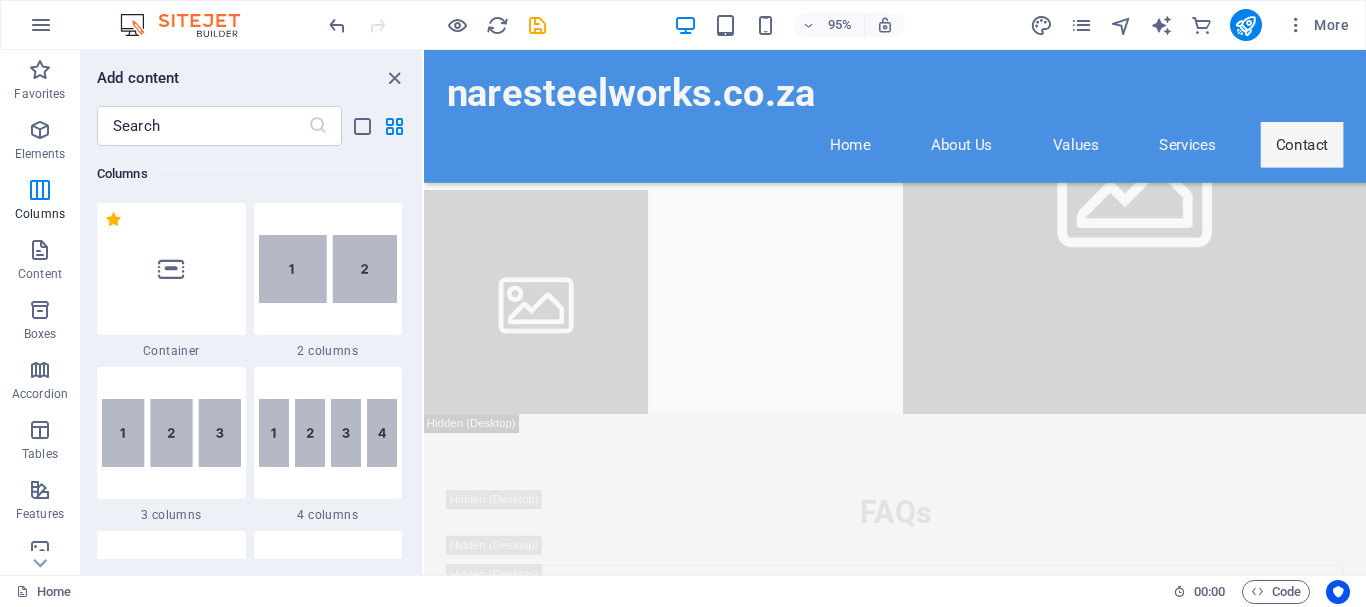 click on "naresteelworks.co.za" at bounding box center [920, 96] 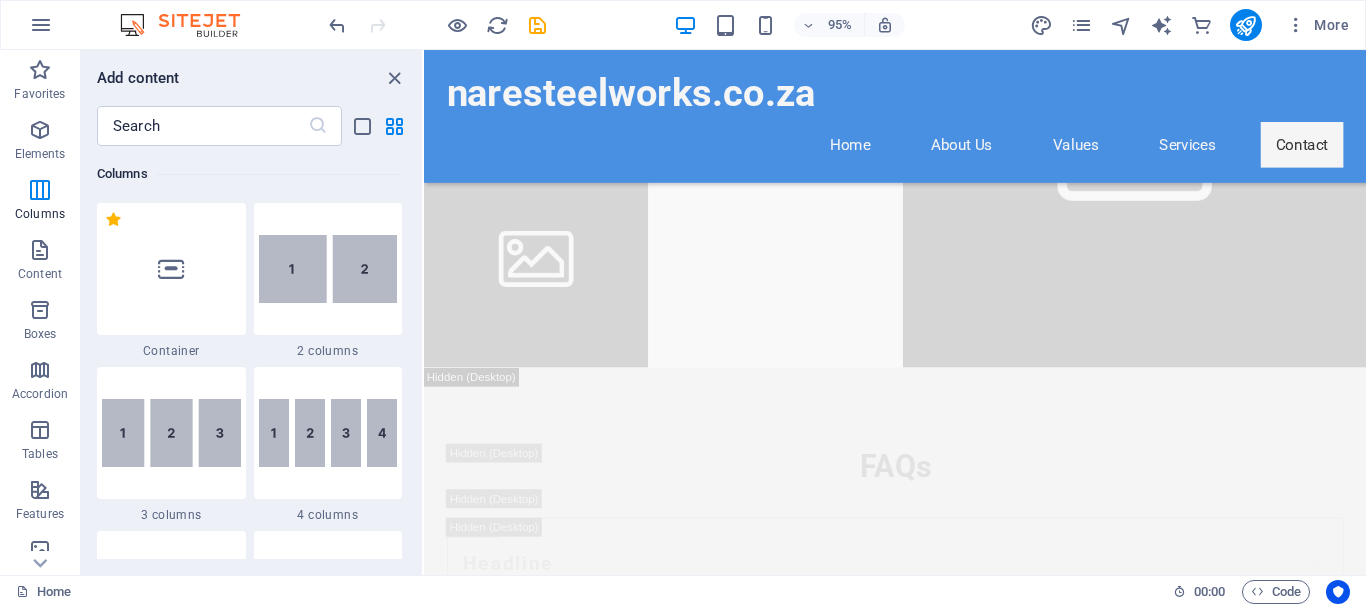 click on "naresteelworks.co.za" at bounding box center [920, 96] 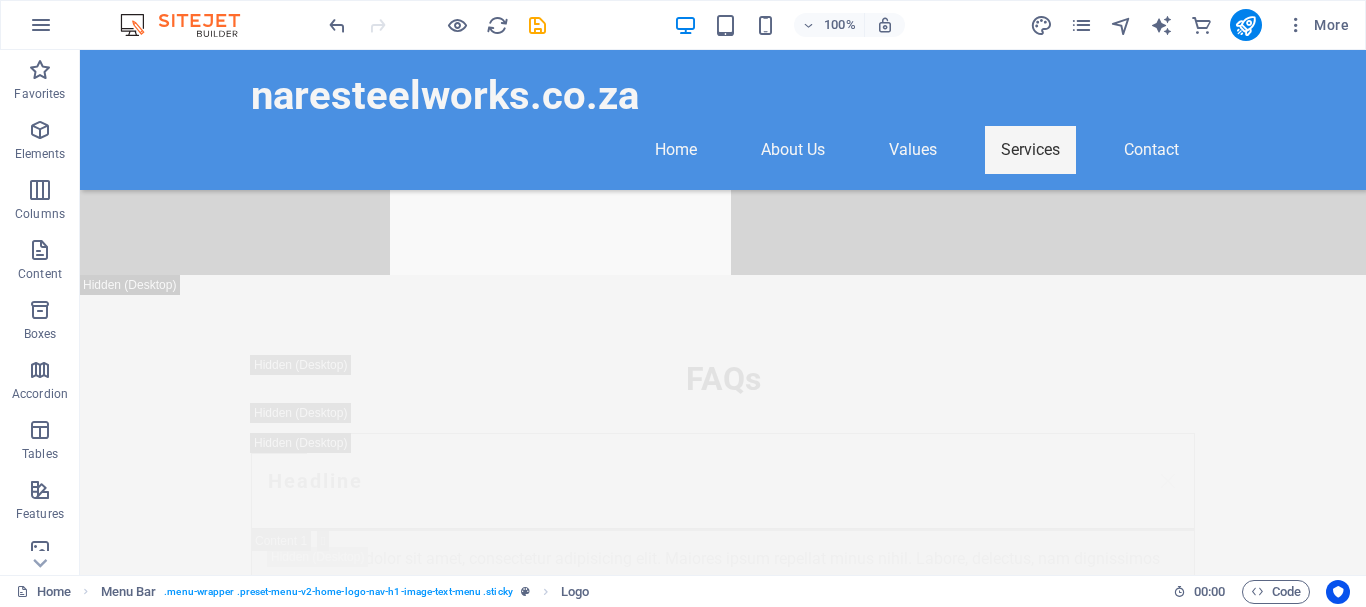scroll, scrollTop: 23055, scrollLeft: 0, axis: vertical 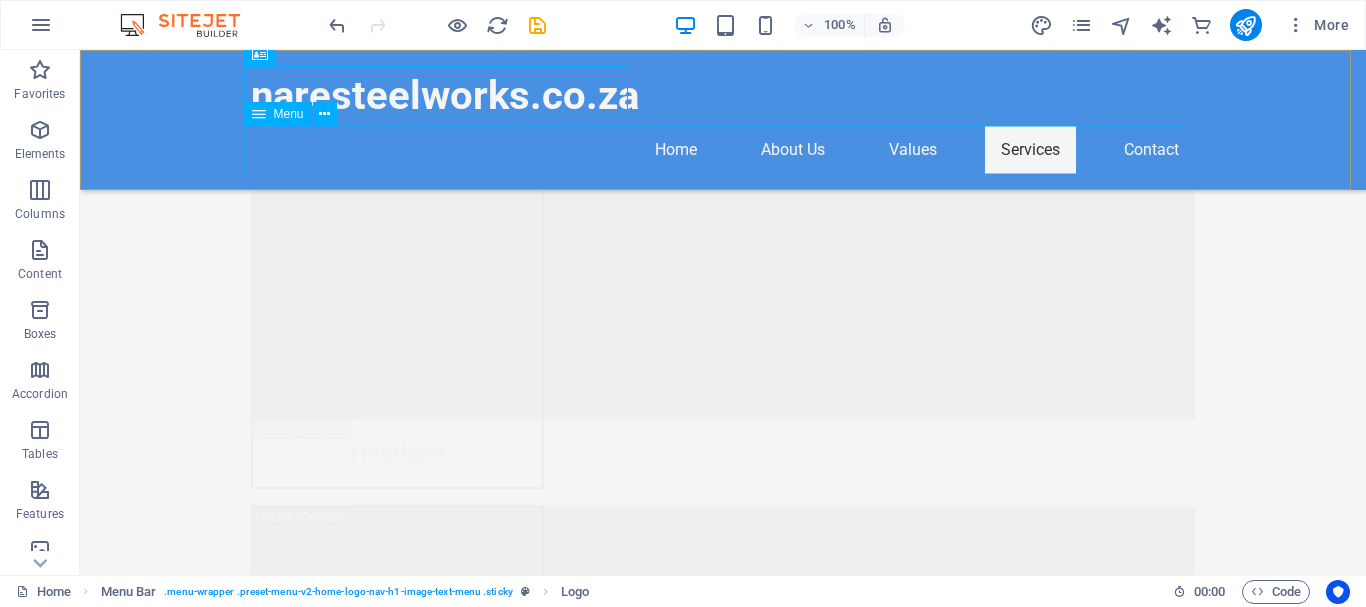 click on "Home About Us Values Services Contact" at bounding box center [723, 150] 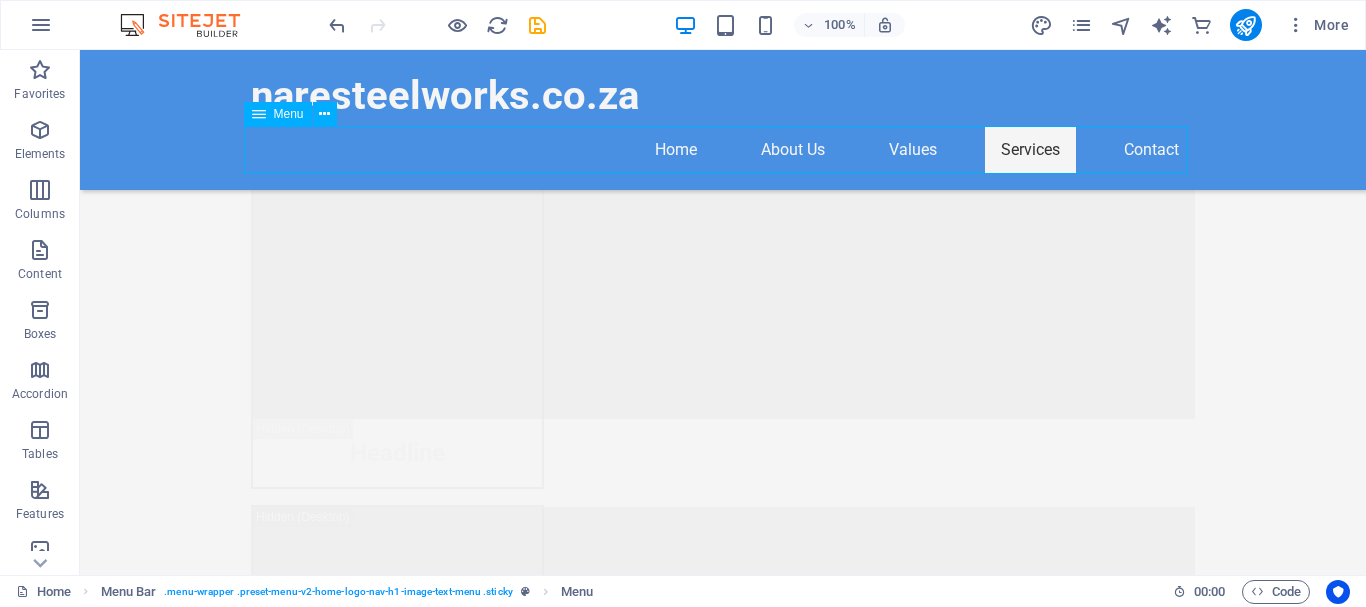 click on "Home About Us Values Services Contact" at bounding box center (723, 150) 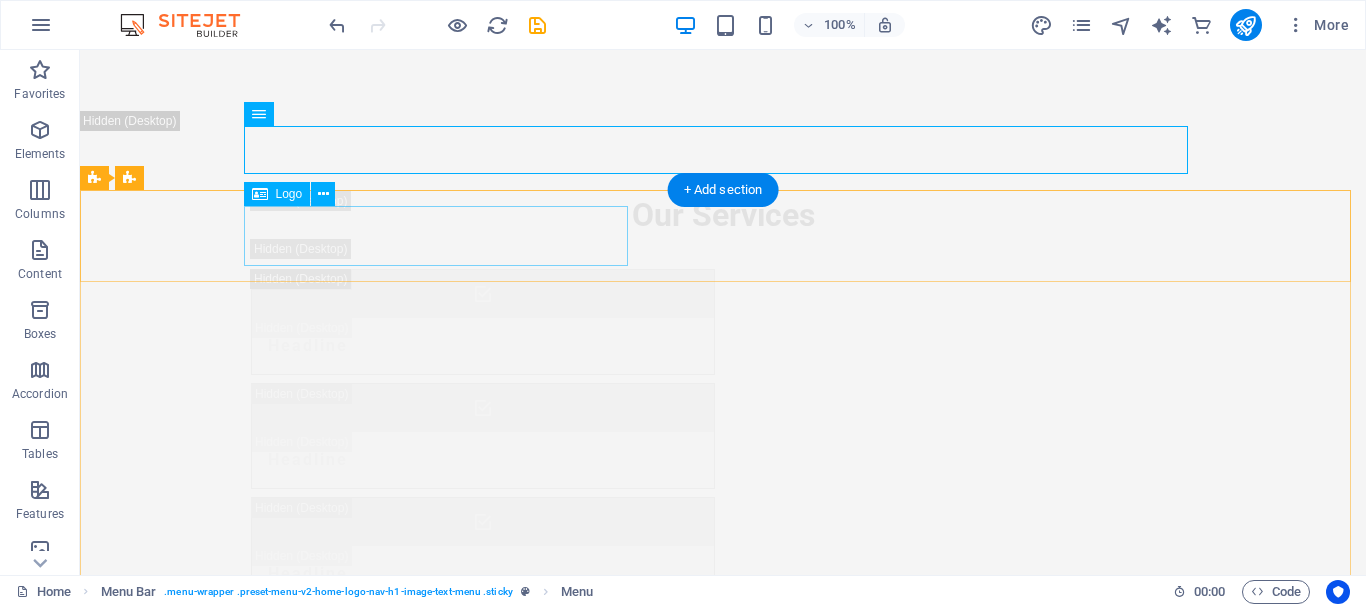scroll, scrollTop: 0, scrollLeft: 0, axis: both 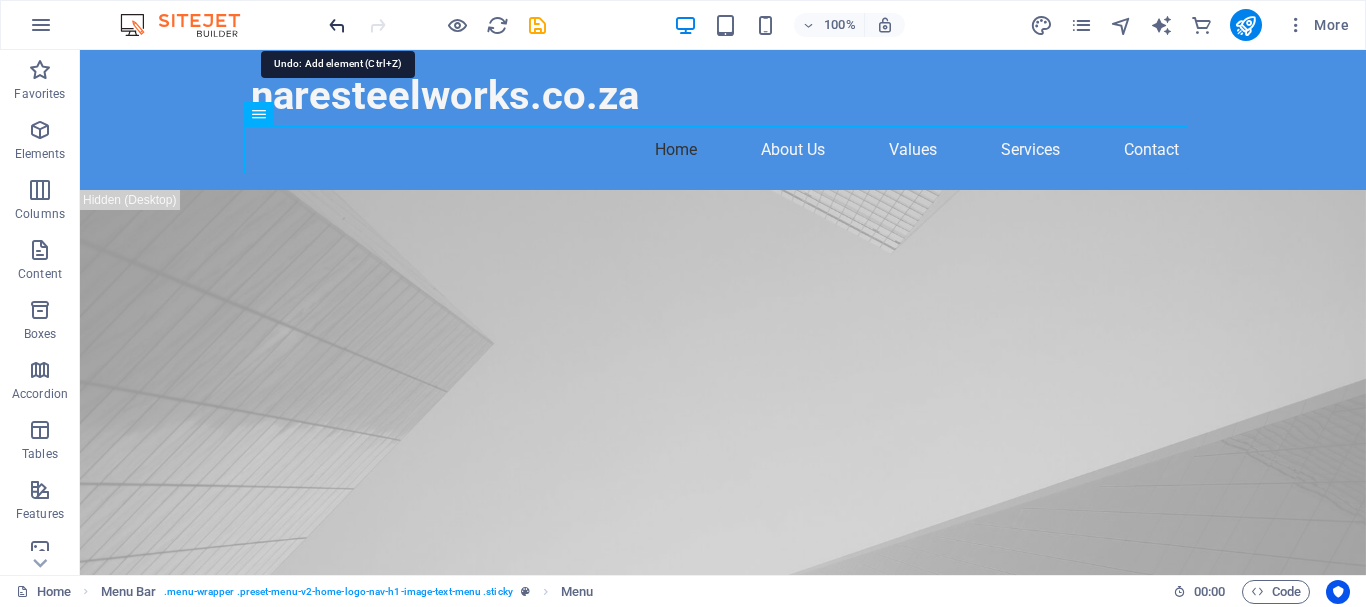 click at bounding box center (337, 25) 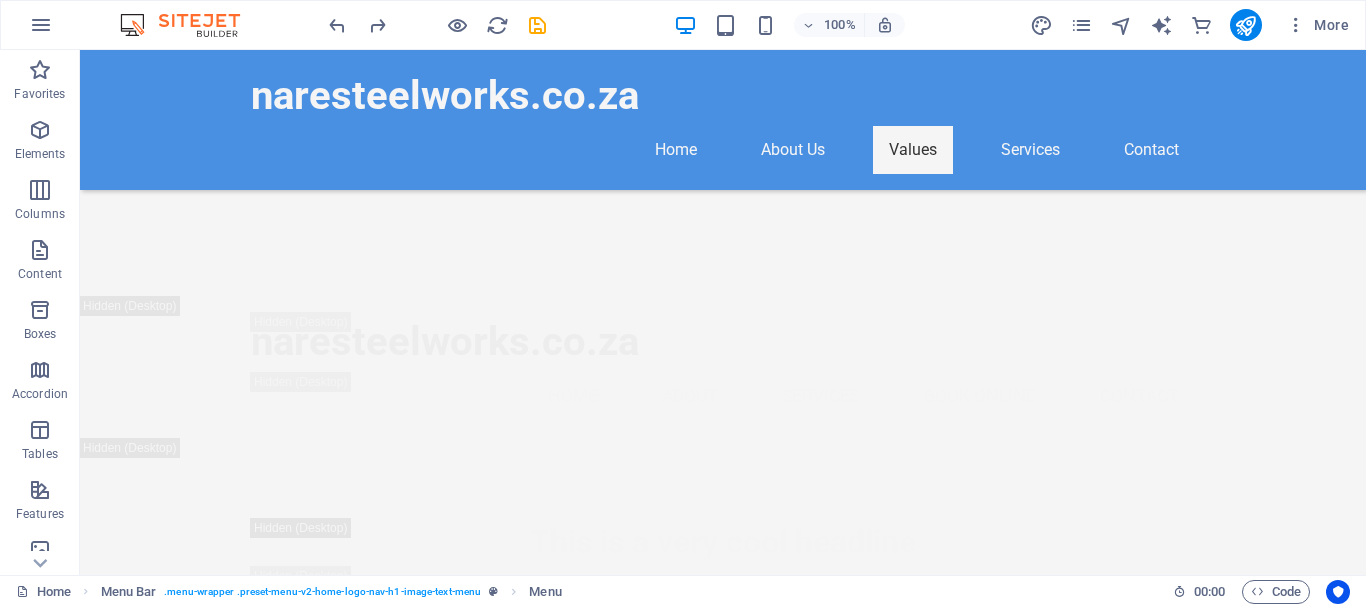 scroll, scrollTop: 3135, scrollLeft: 0, axis: vertical 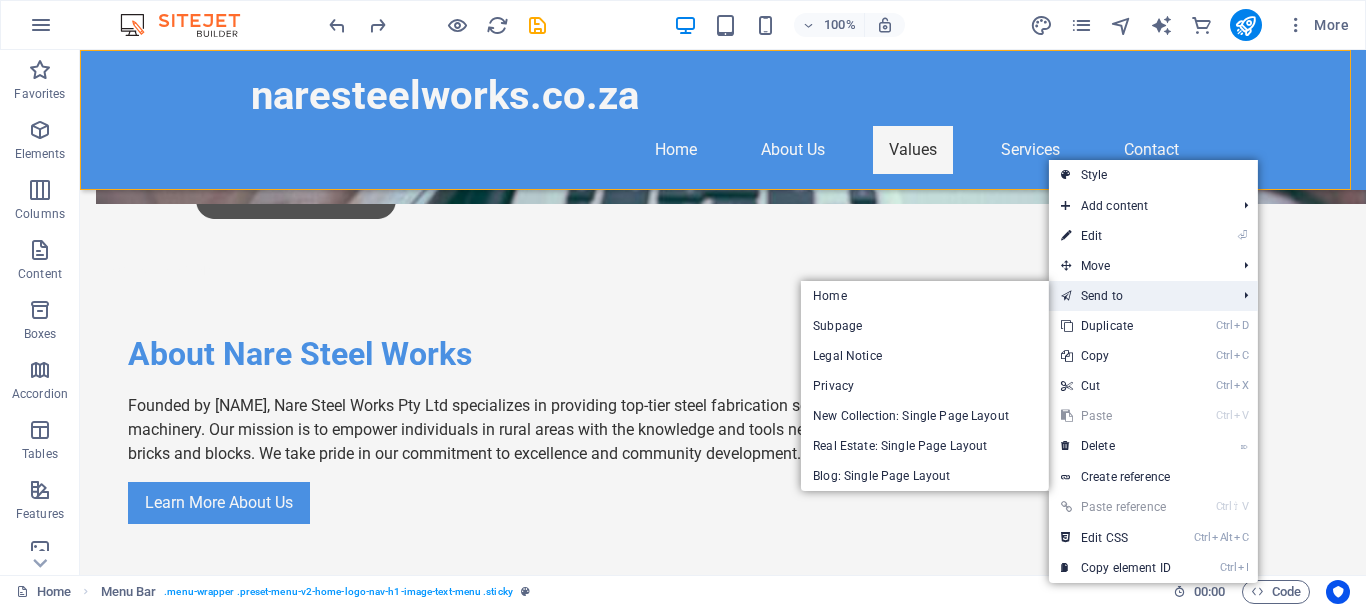 click on "Send to" at bounding box center (1138, 296) 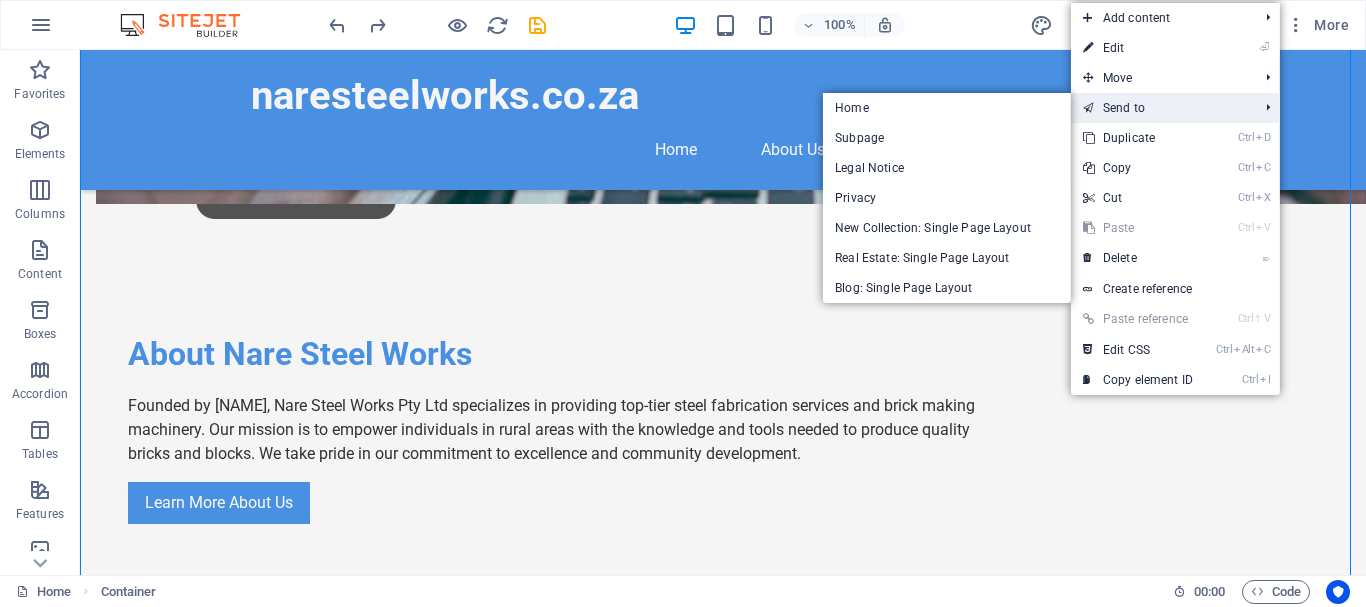click on "Send to [HOME] Subpage Legal Notice Privacy New Collection: Single Page Layout Real Estate: Single Page Layout Blog: Single Page Layout" at bounding box center [1175, 108] 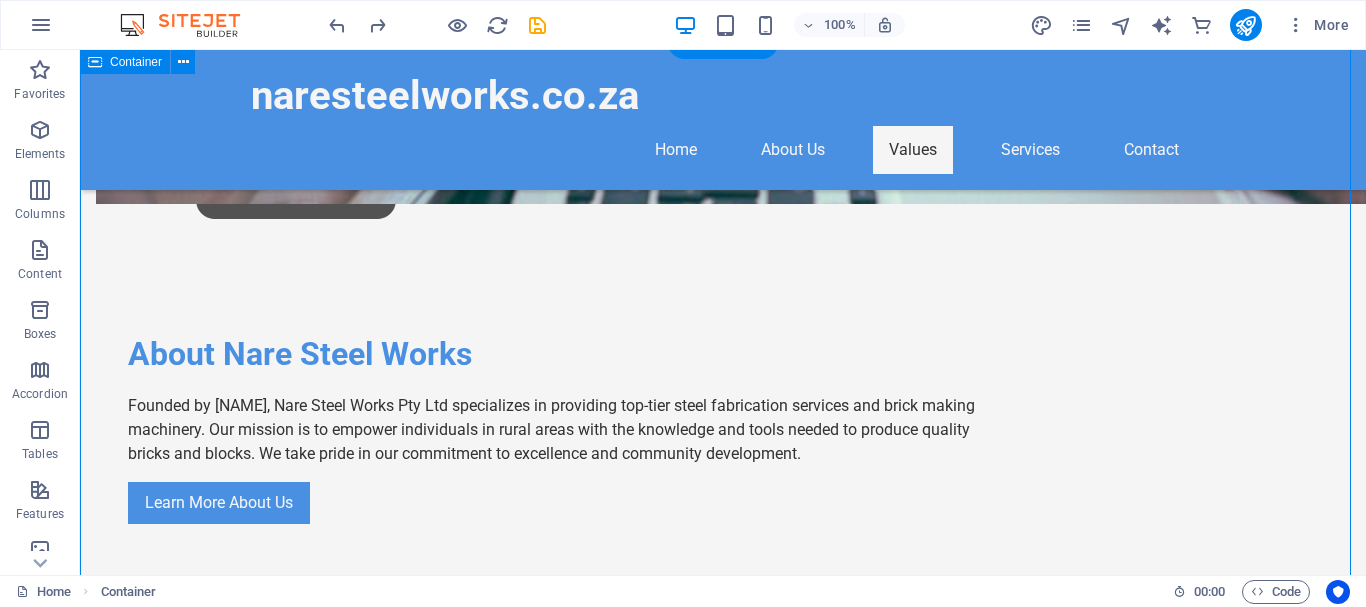 scroll, scrollTop: 11069, scrollLeft: 0, axis: vertical 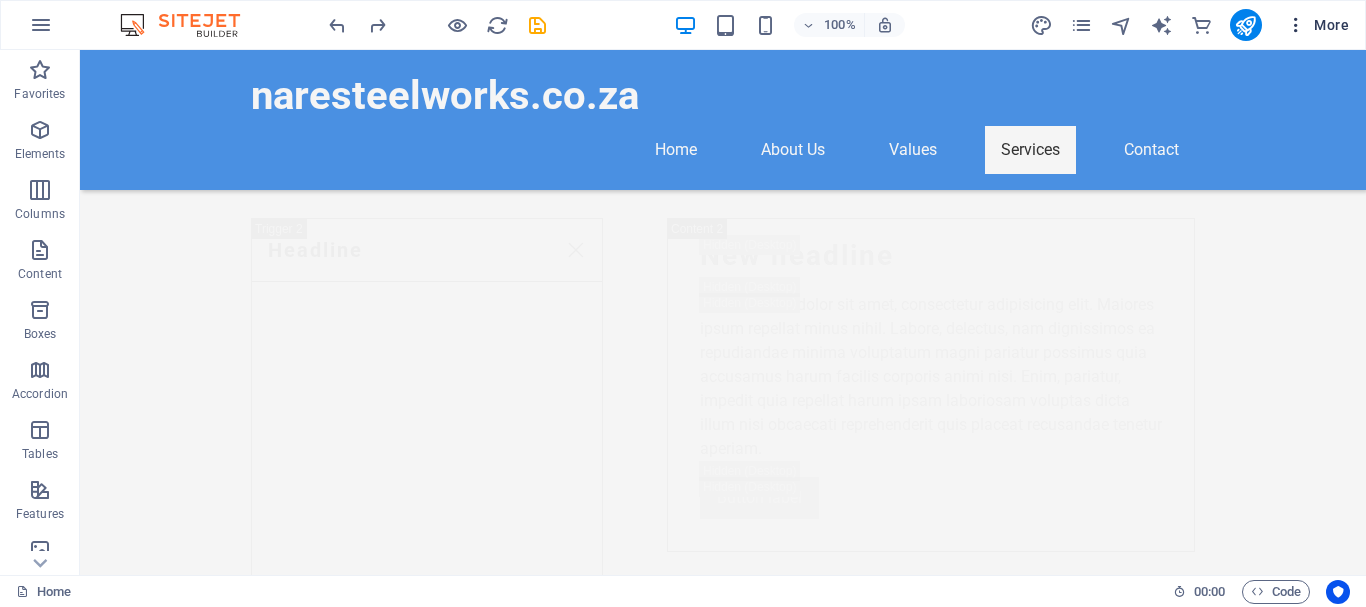 click at bounding box center (1296, 25) 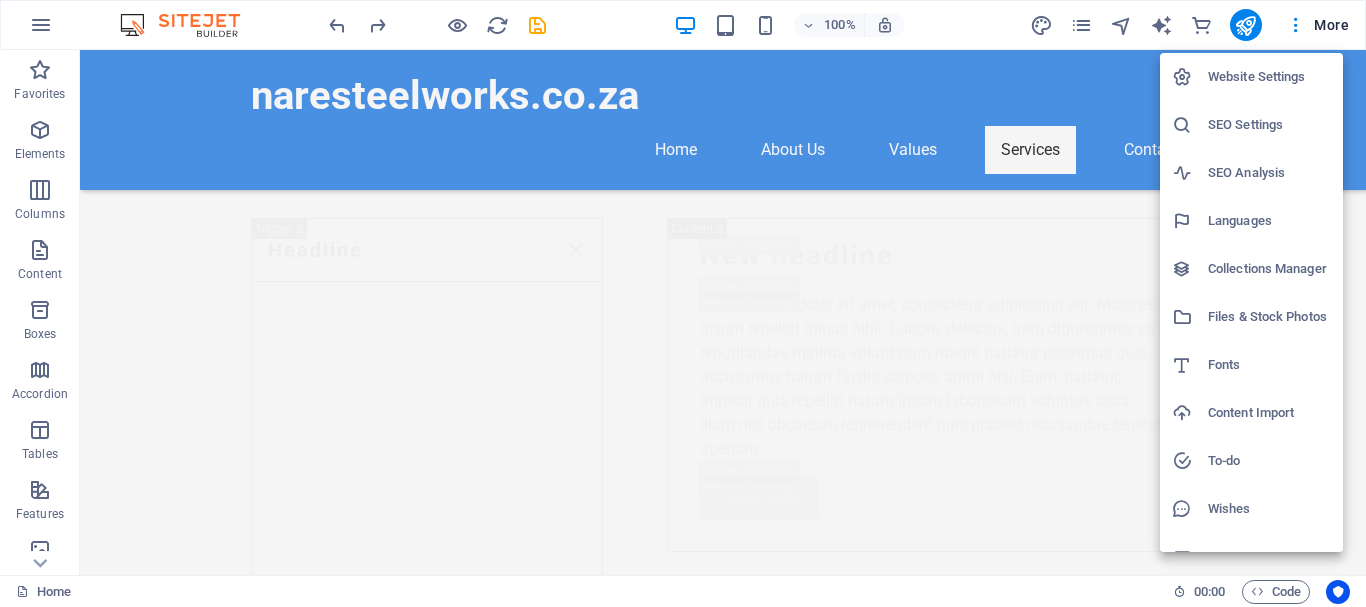 click on "Website Settings" at bounding box center [1269, 77] 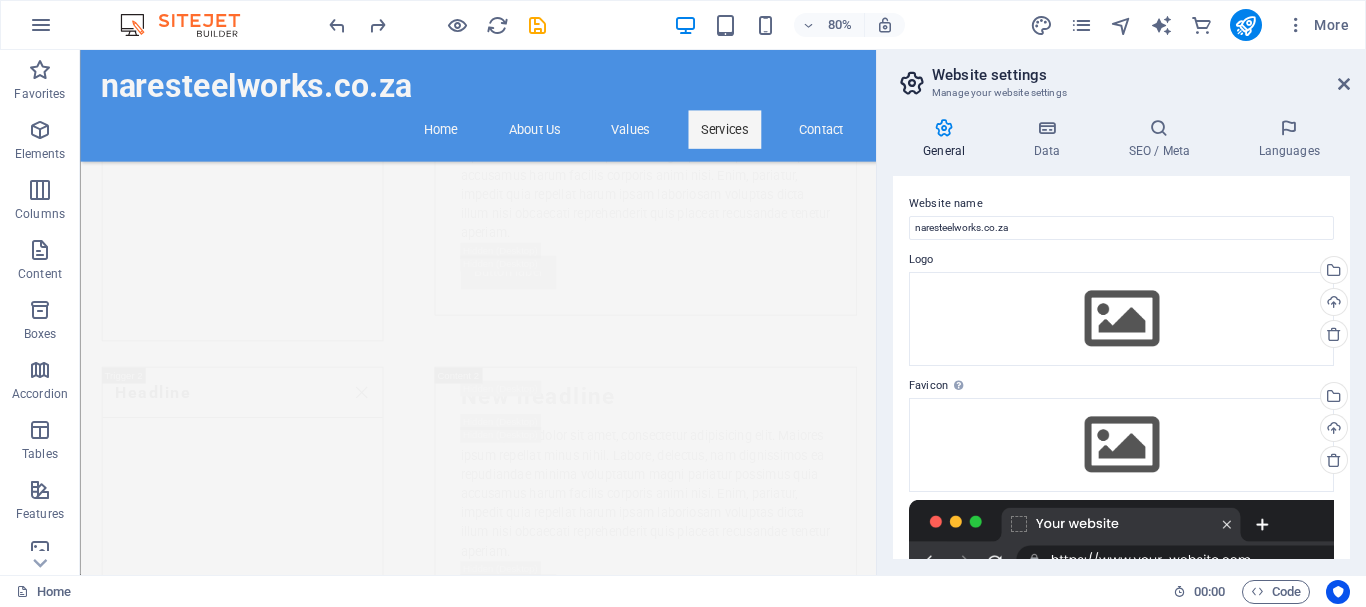 scroll, scrollTop: 11200, scrollLeft: 0, axis: vertical 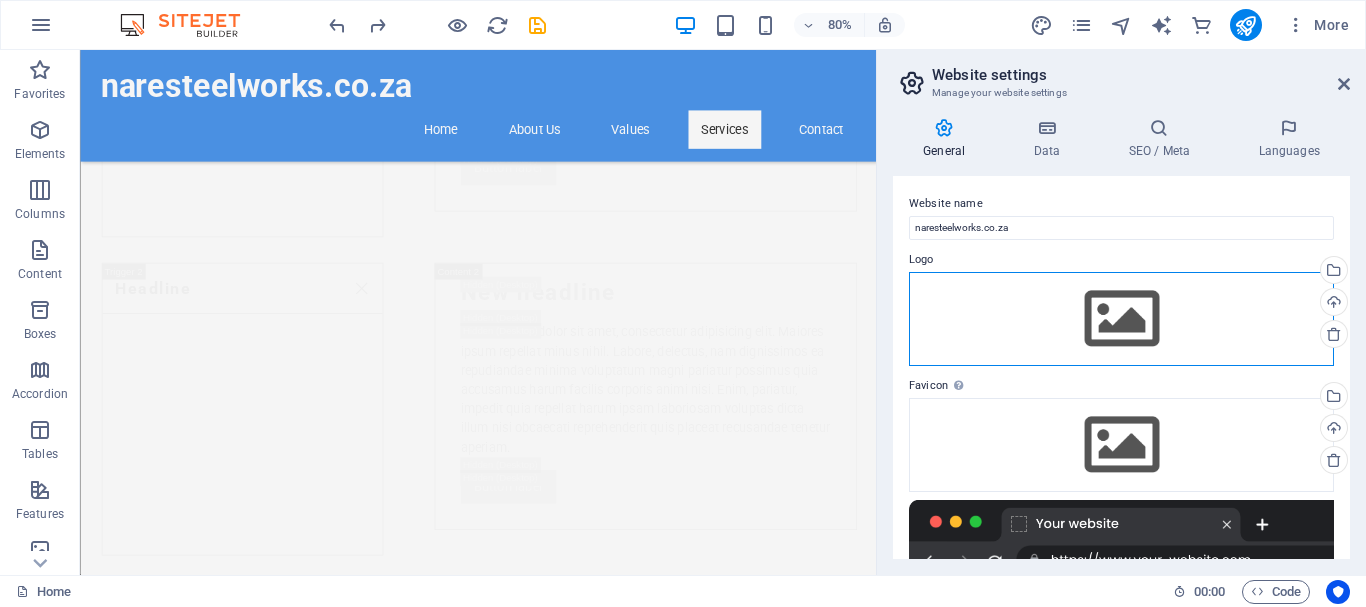 click on "Drag files here, click to choose files or select files from Files or our free stock photos & videos" at bounding box center [1121, 319] 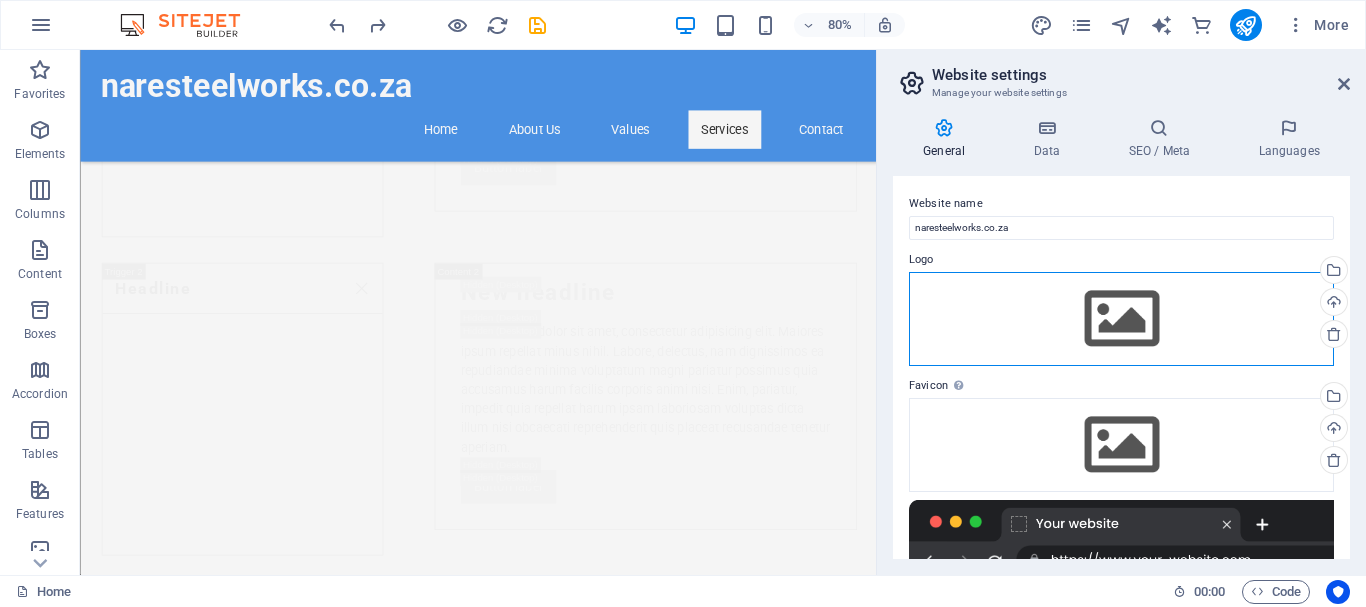 click on "Drag files here, click to choose files or select files from Files or our free stock photos & videos" at bounding box center (1121, 319) 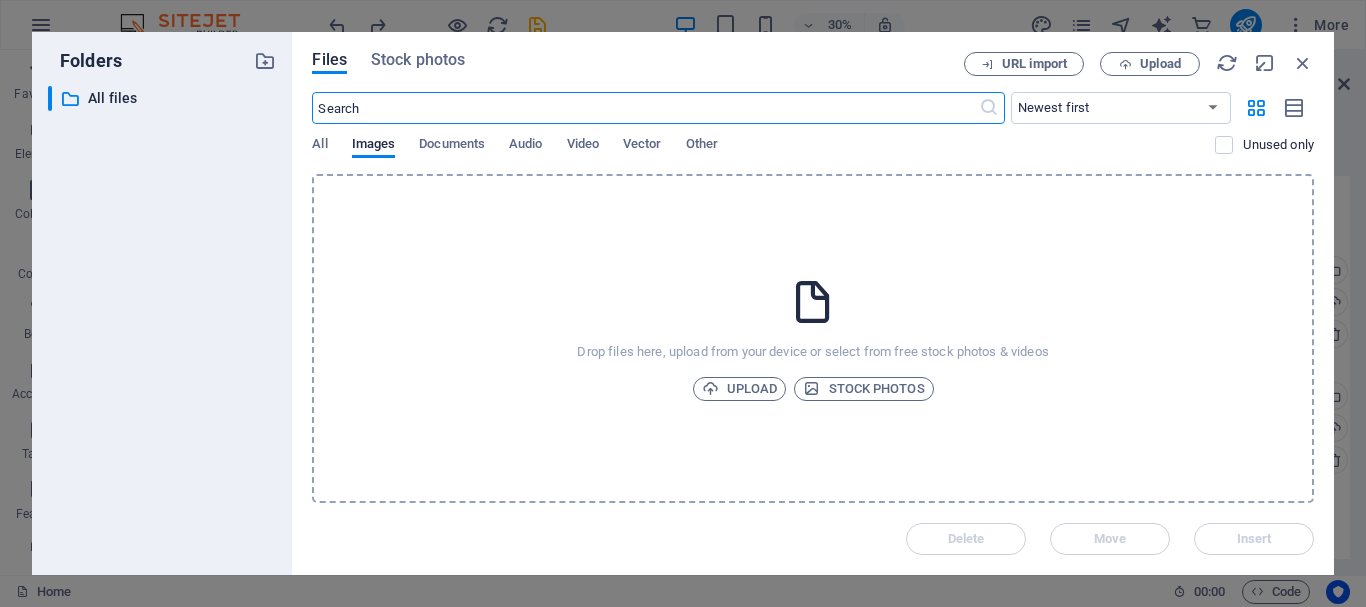 scroll, scrollTop: 12823, scrollLeft: 0, axis: vertical 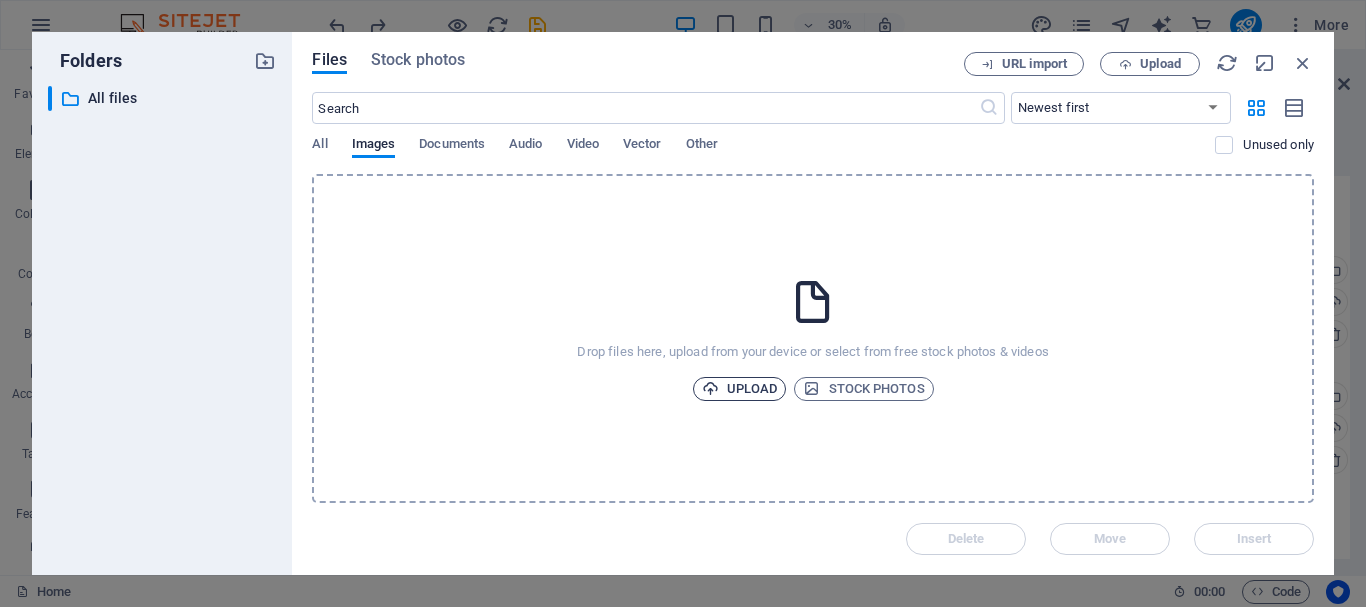 click on "Upload" at bounding box center [740, 389] 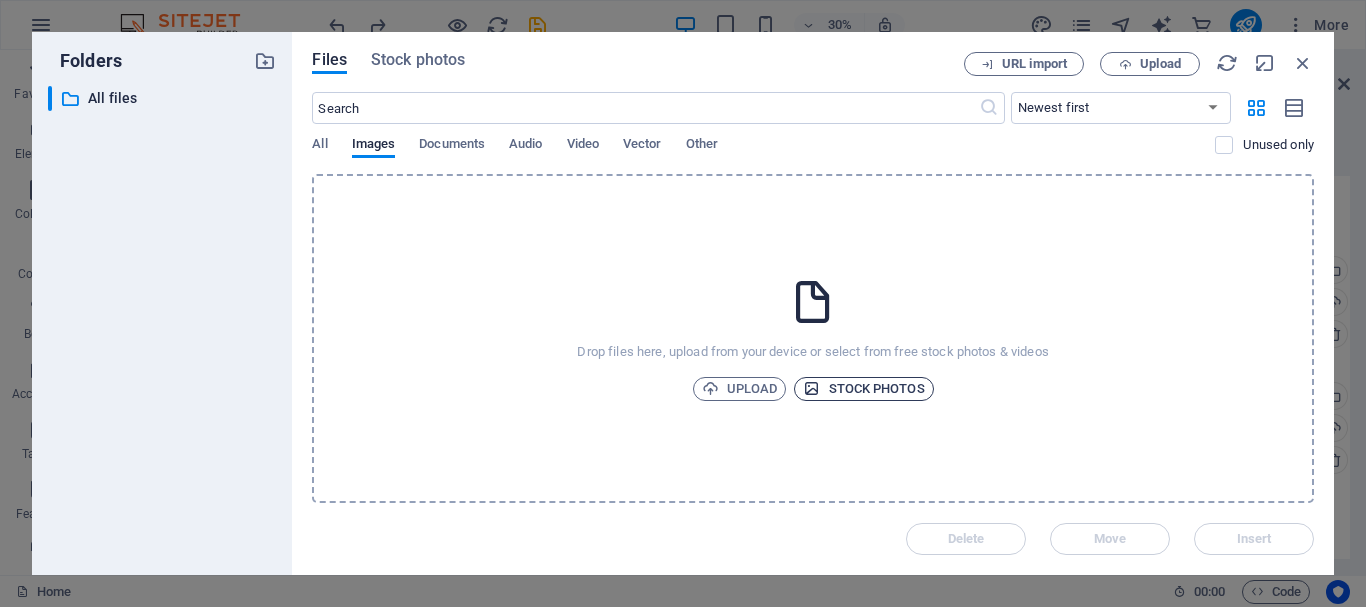 click on "Stock photos" at bounding box center (863, 389) 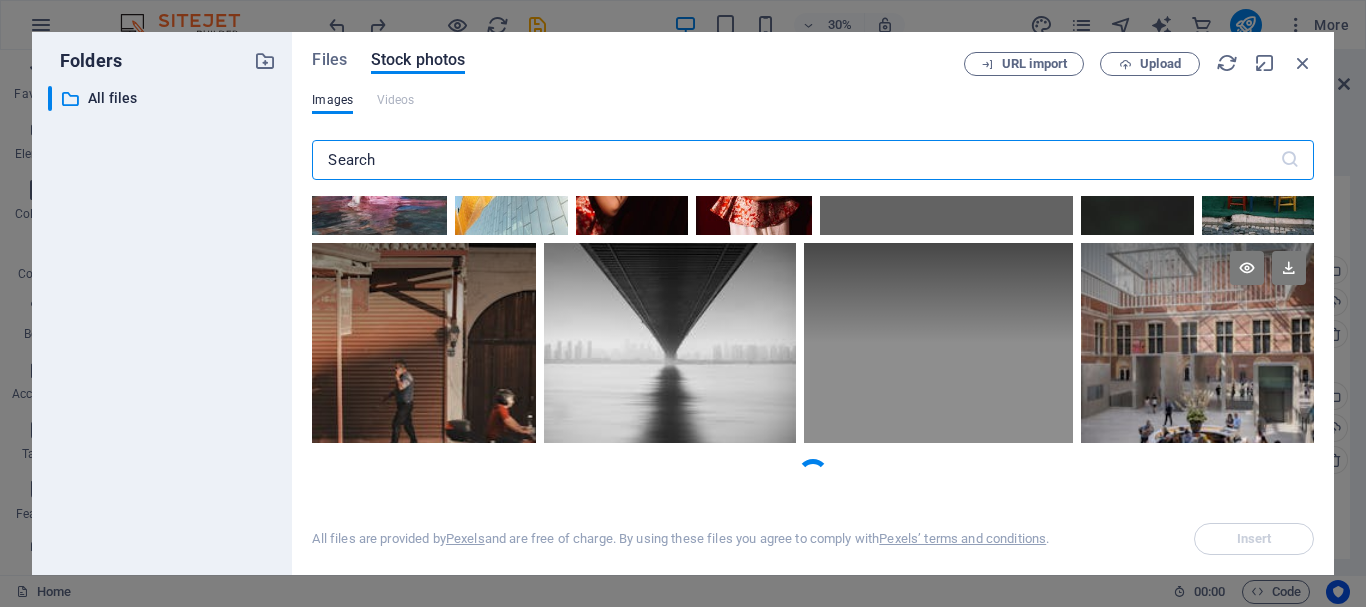 scroll, scrollTop: 6294, scrollLeft: 0, axis: vertical 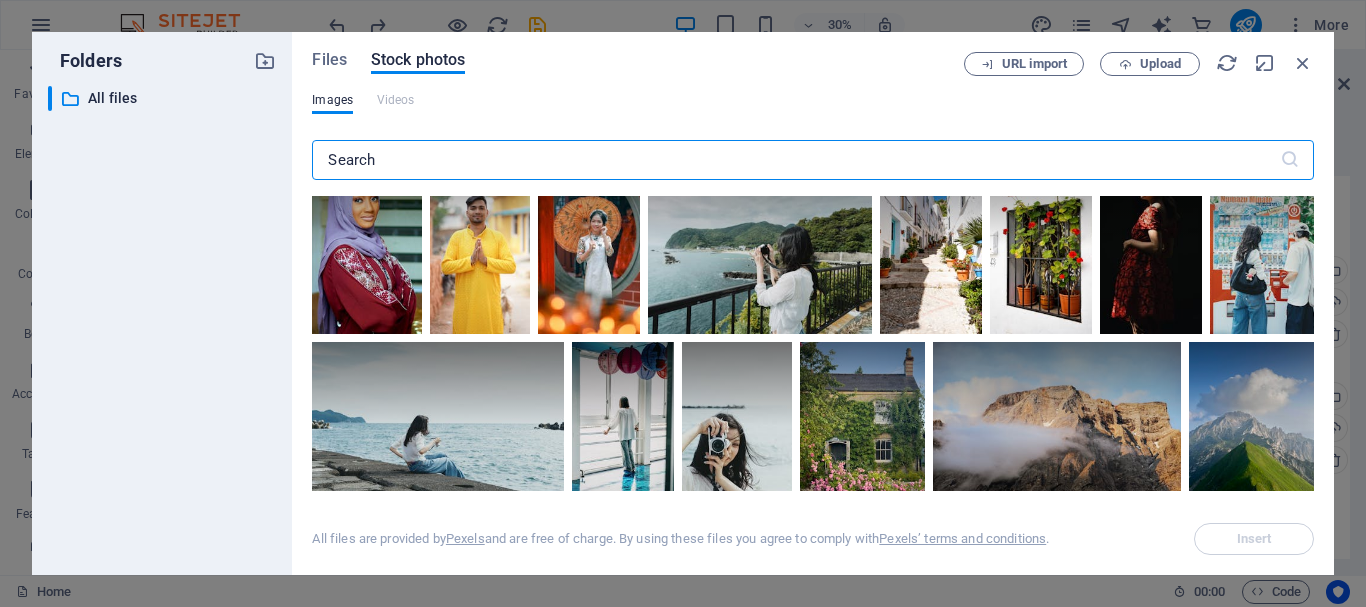 click at bounding box center [795, 160] 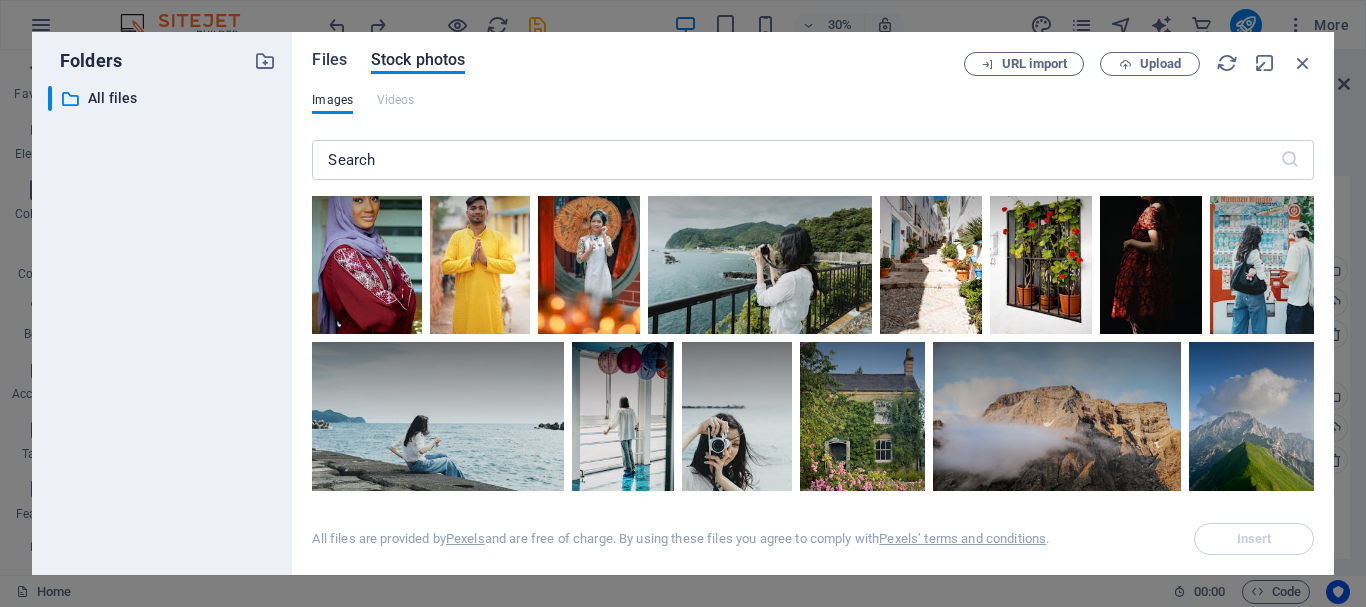 click on "Files" at bounding box center [329, 60] 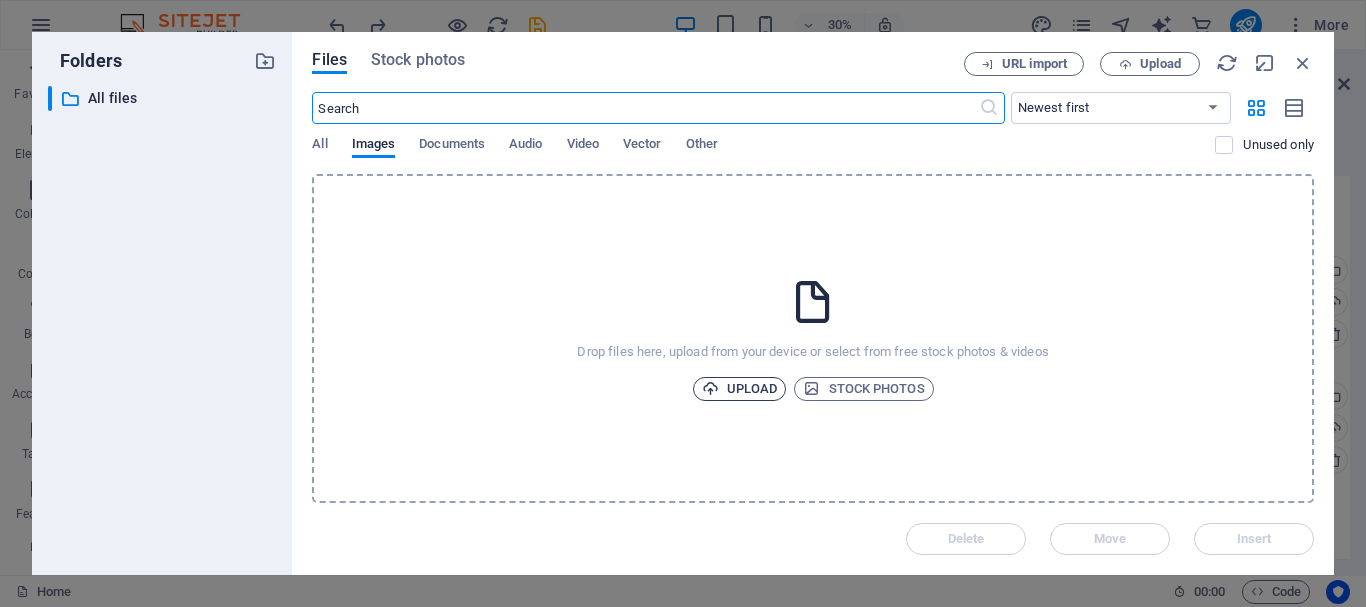 click on "Upload" at bounding box center [740, 389] 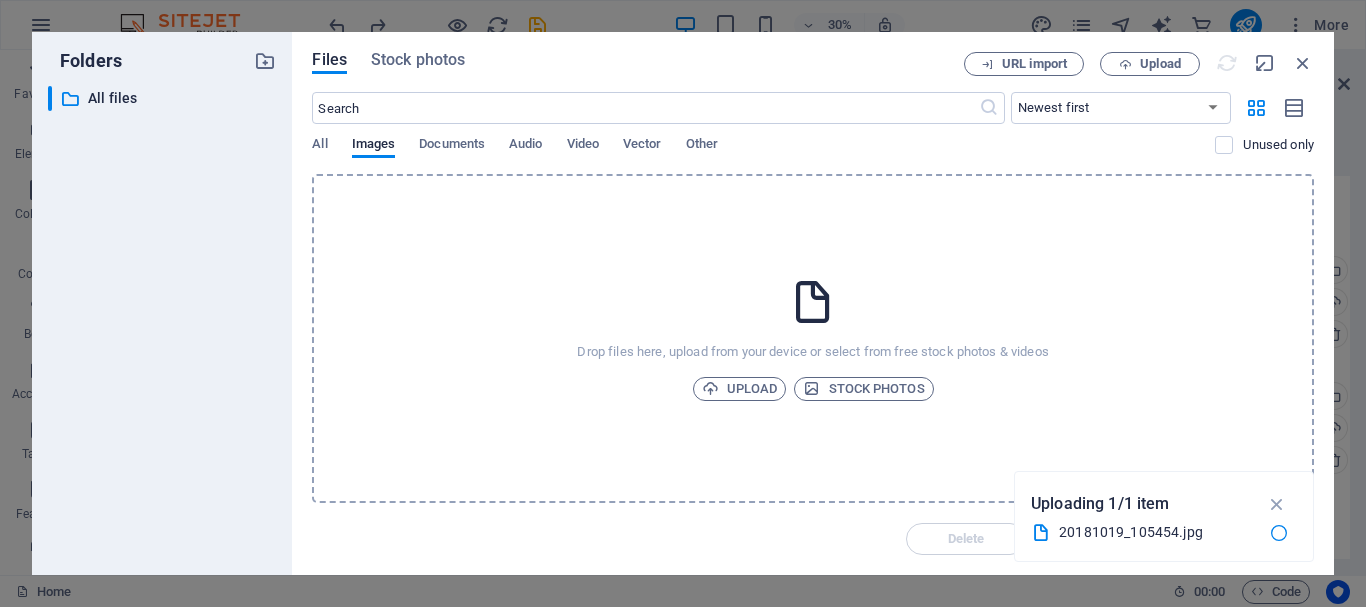 scroll, scrollTop: 11200, scrollLeft: 0, axis: vertical 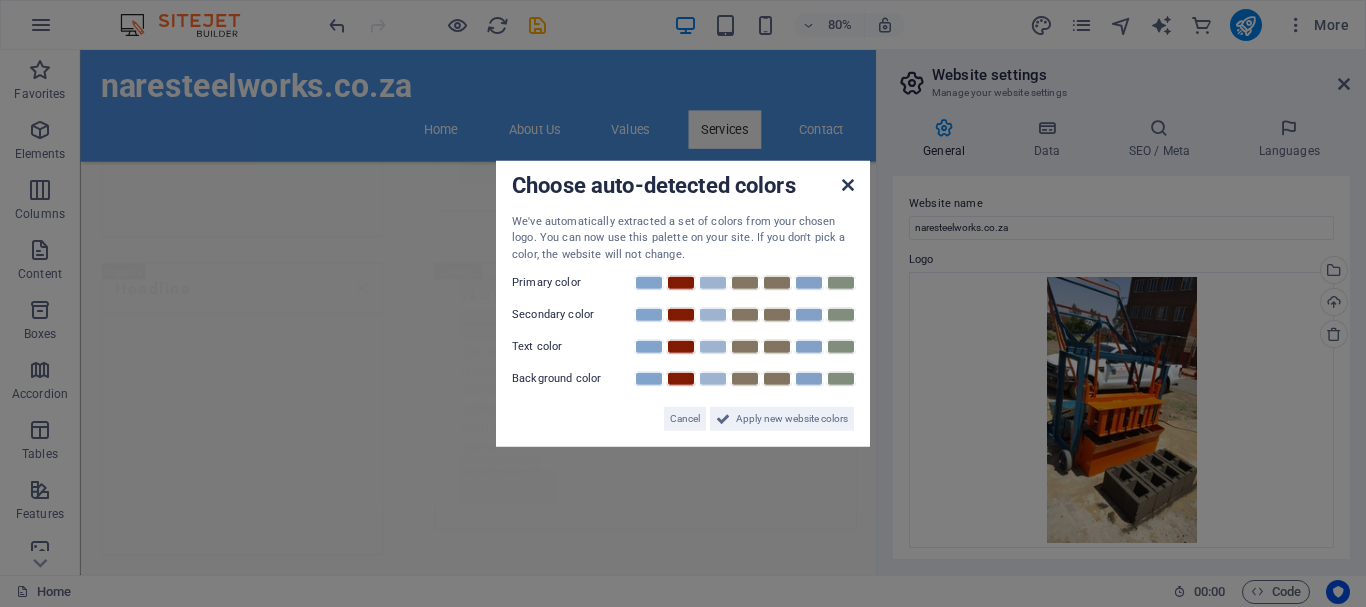 click at bounding box center (848, 184) 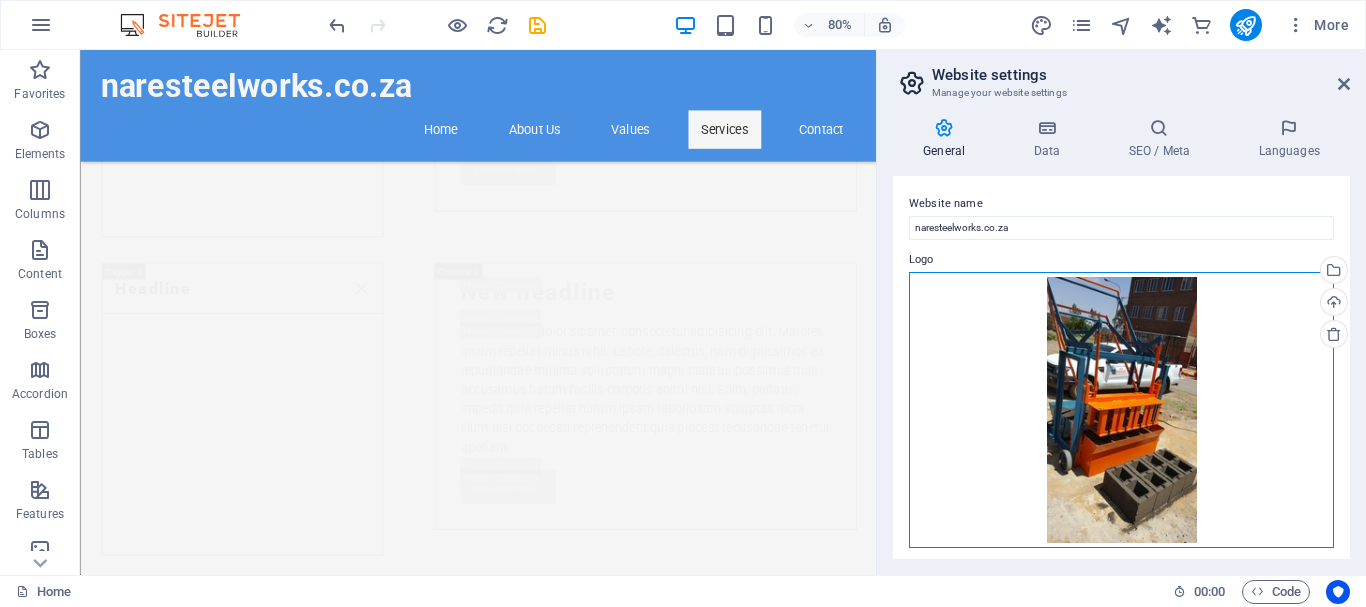 drag, startPoint x: 1163, startPoint y: 383, endPoint x: 983, endPoint y: 389, distance: 180.09998 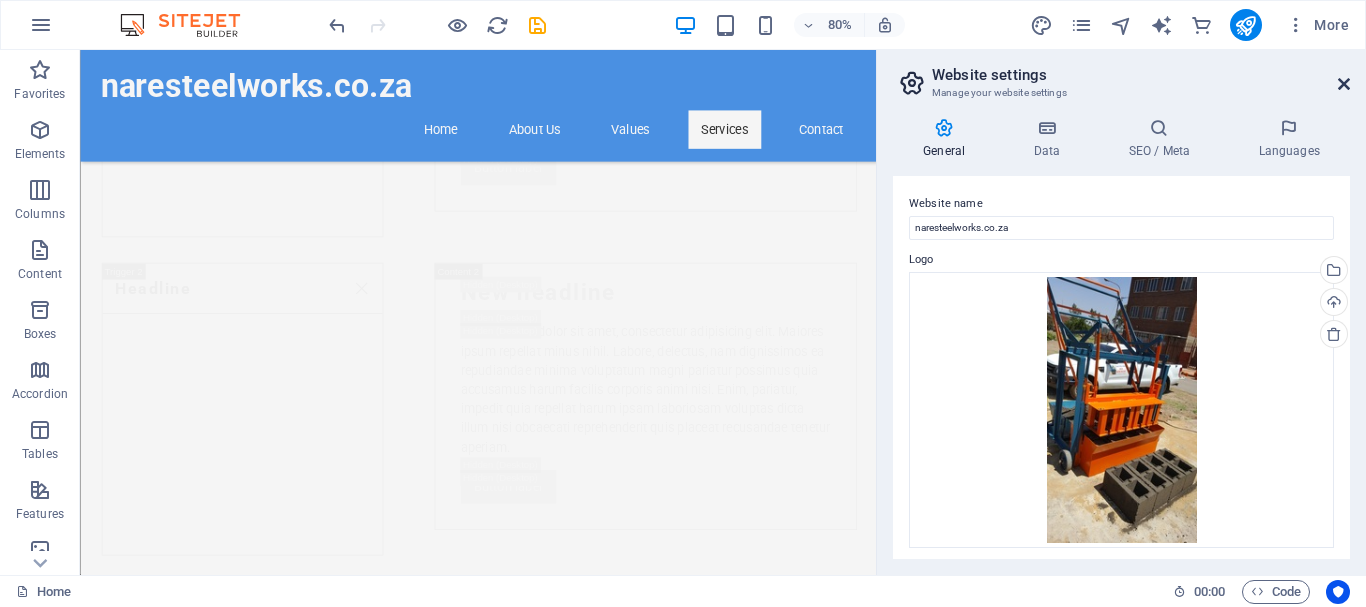 click at bounding box center [1344, 84] 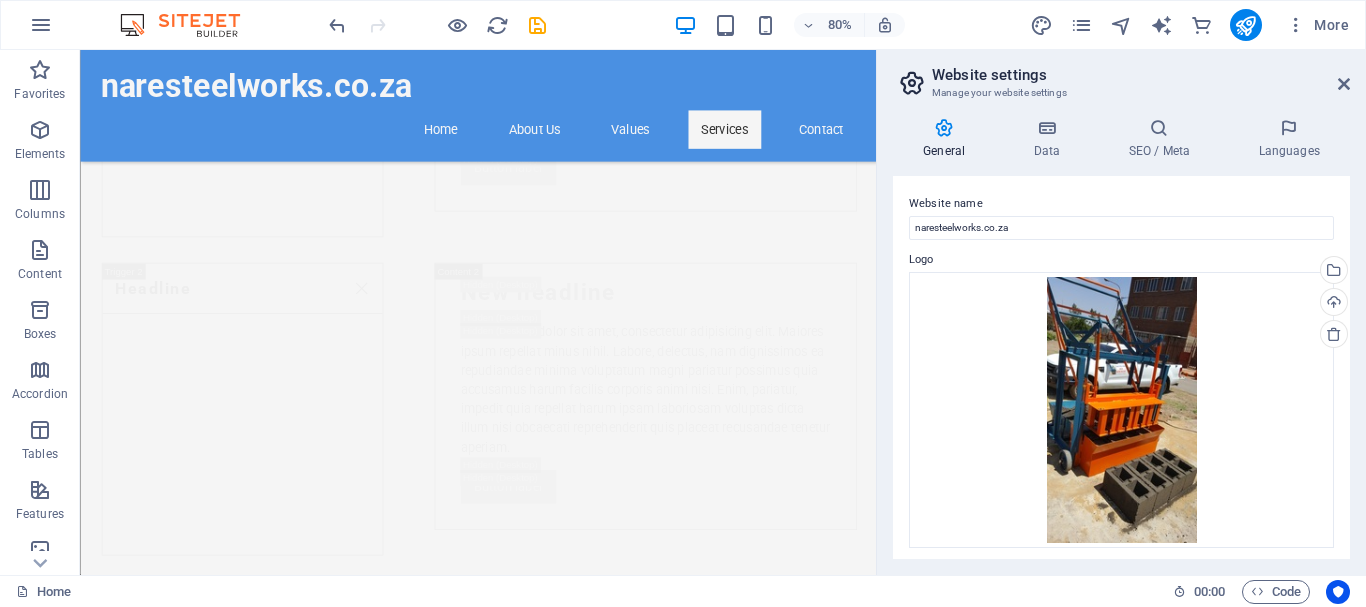 click on "naresteelworks.co.za Home About Us Values Services Contact" at bounding box center [577, 120] 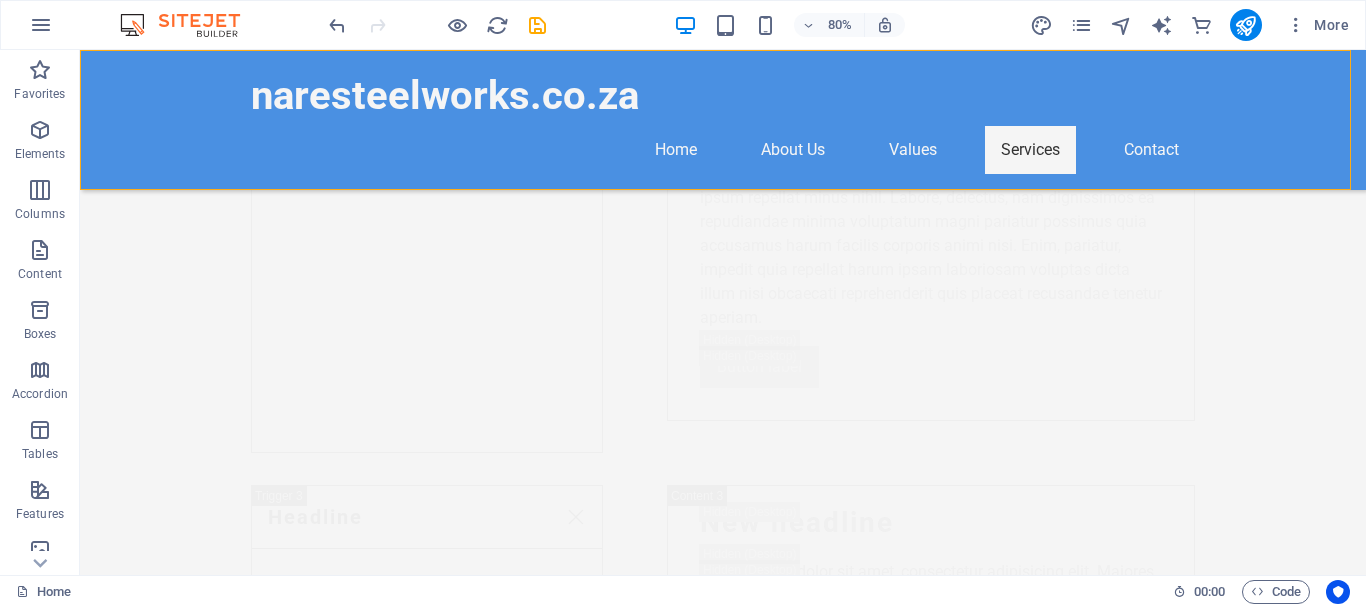 scroll, scrollTop: 11069, scrollLeft: 0, axis: vertical 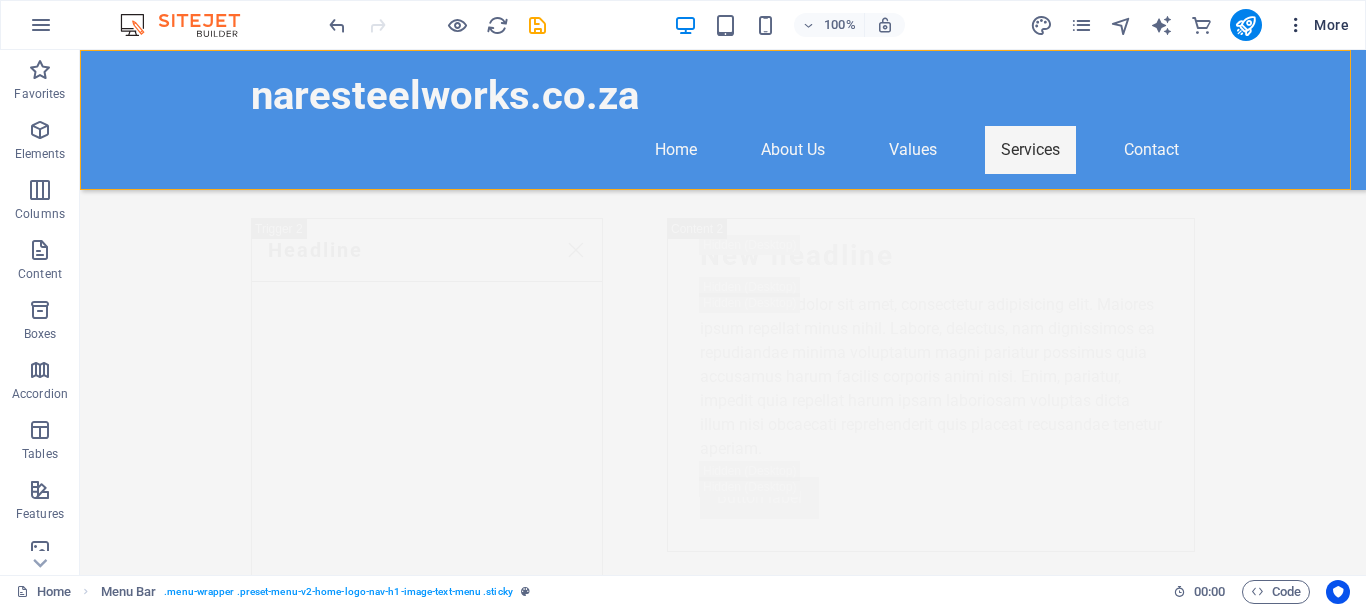 click on "More" at bounding box center (1317, 25) 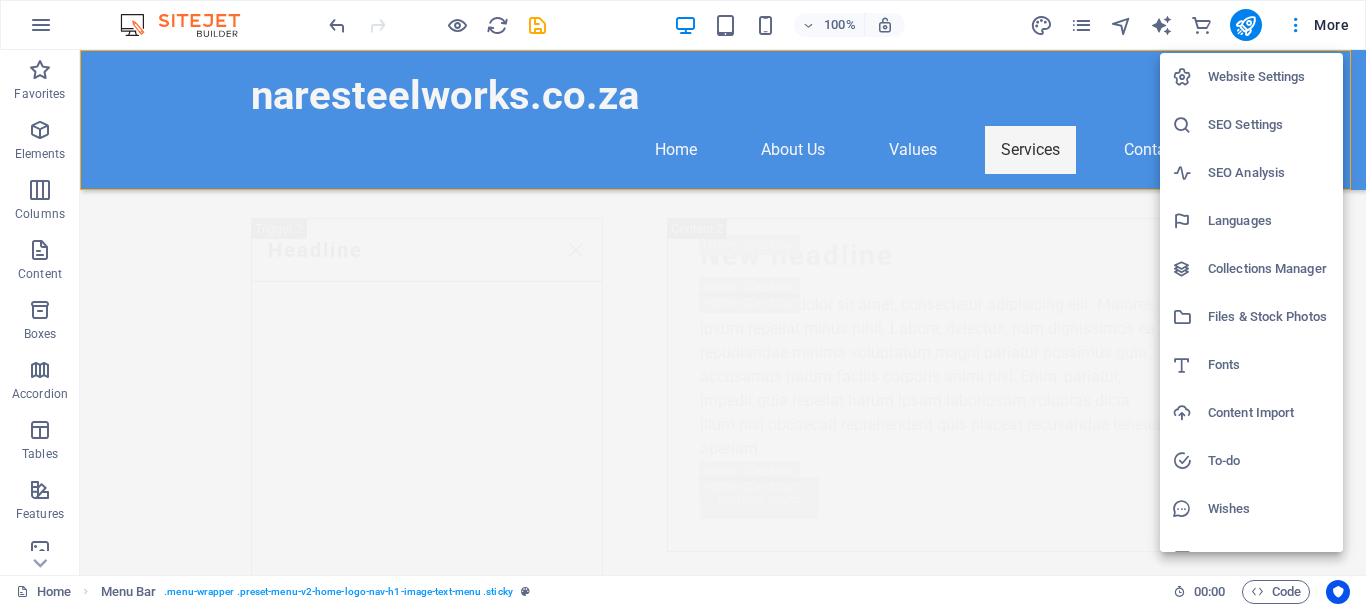 click on "Website Settings" at bounding box center (1269, 77) 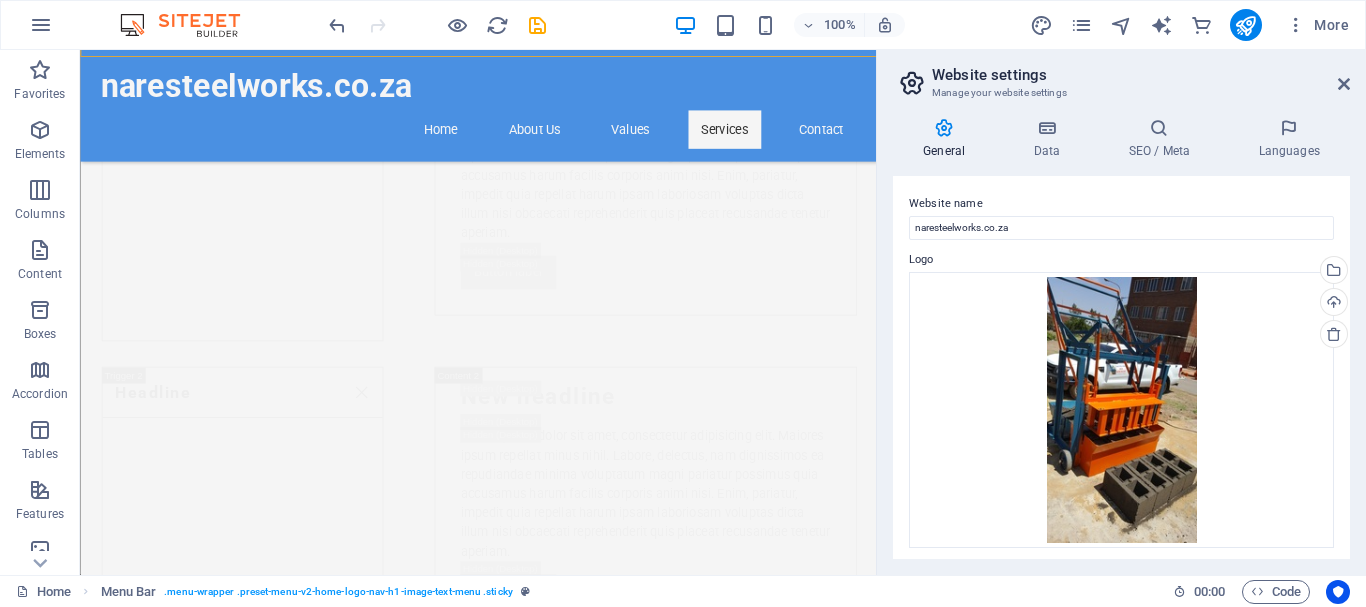 scroll, scrollTop: 11200, scrollLeft: 0, axis: vertical 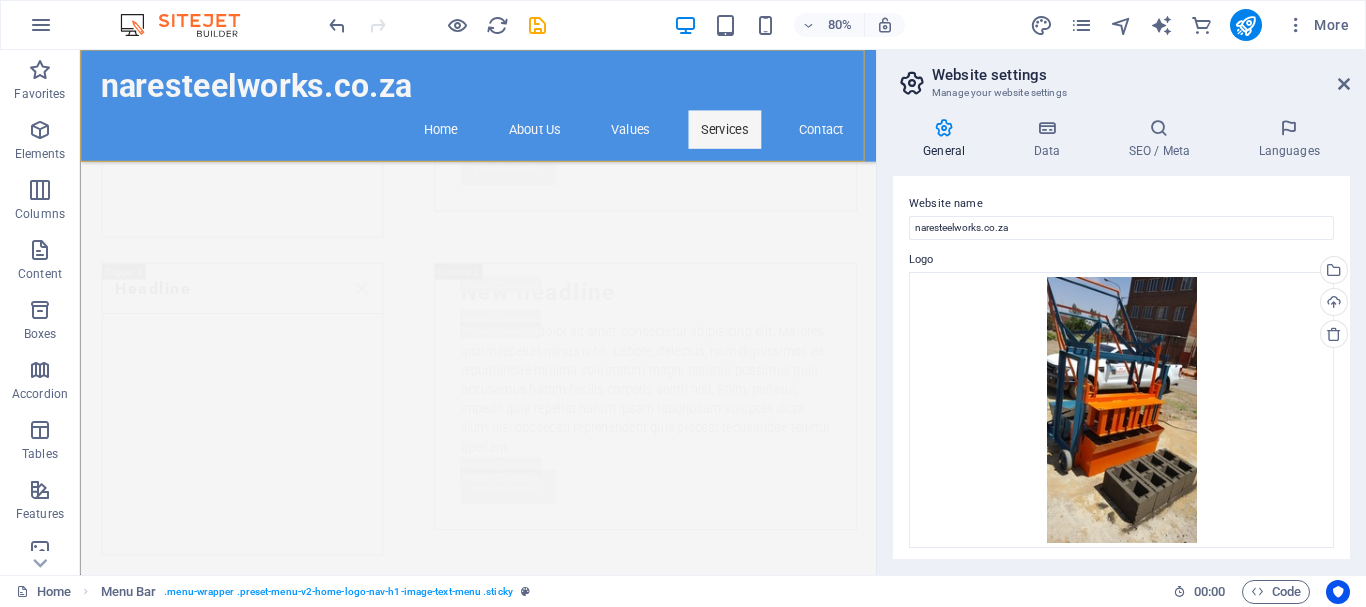 click on "Website name naresteelworks.co.za Logo Drag files here, click to choose files or select files from Files or our free stock photos & videos Select files from the file manager, stock photos, or upload file(s) Upload Favicon Set the favicon of your website here. A favicon is a small icon shown in the browser tab next to your website title. It helps visitors identify your website. Drag files here, click to choose files or select files from Files or our free stock photos & videos Select files from the file manager, stock photos, or upload file(s) Upload Preview Image (Open Graph) This image will be shown when the website is shared on social networks Drag files here, click to choose files or select files from Files or our free stock photos & videos Select files from the file manager, stock photos, or upload file(s) Upload" at bounding box center (1121, 367) 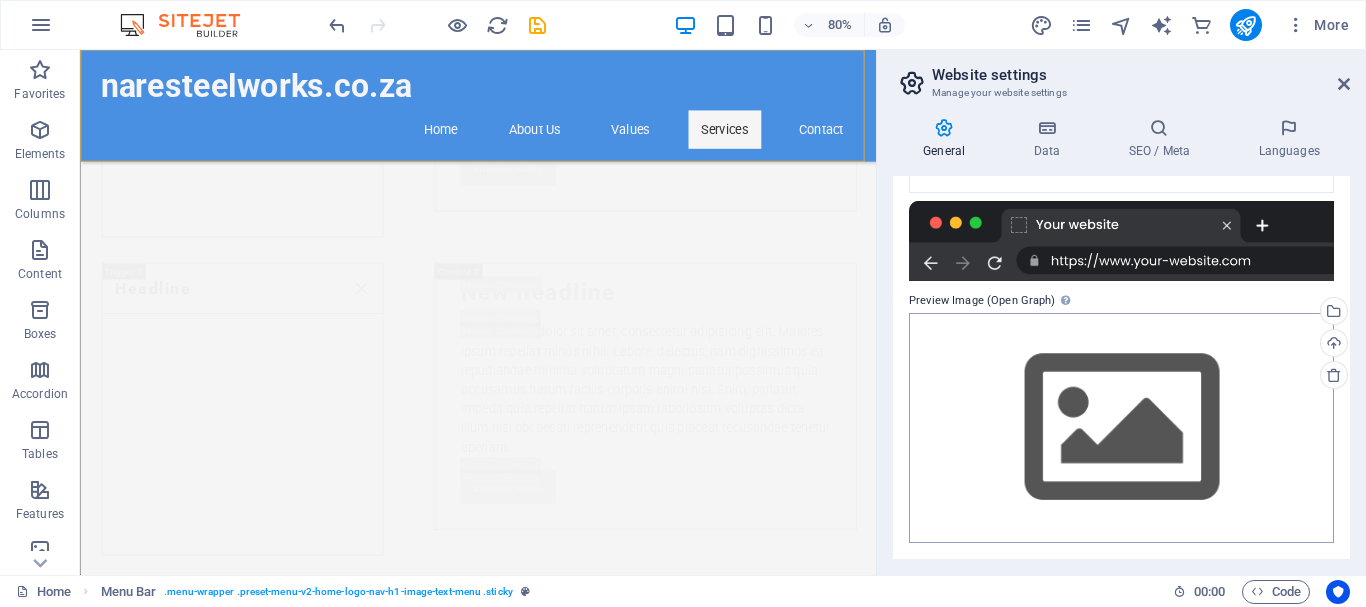 scroll, scrollTop: 0, scrollLeft: 0, axis: both 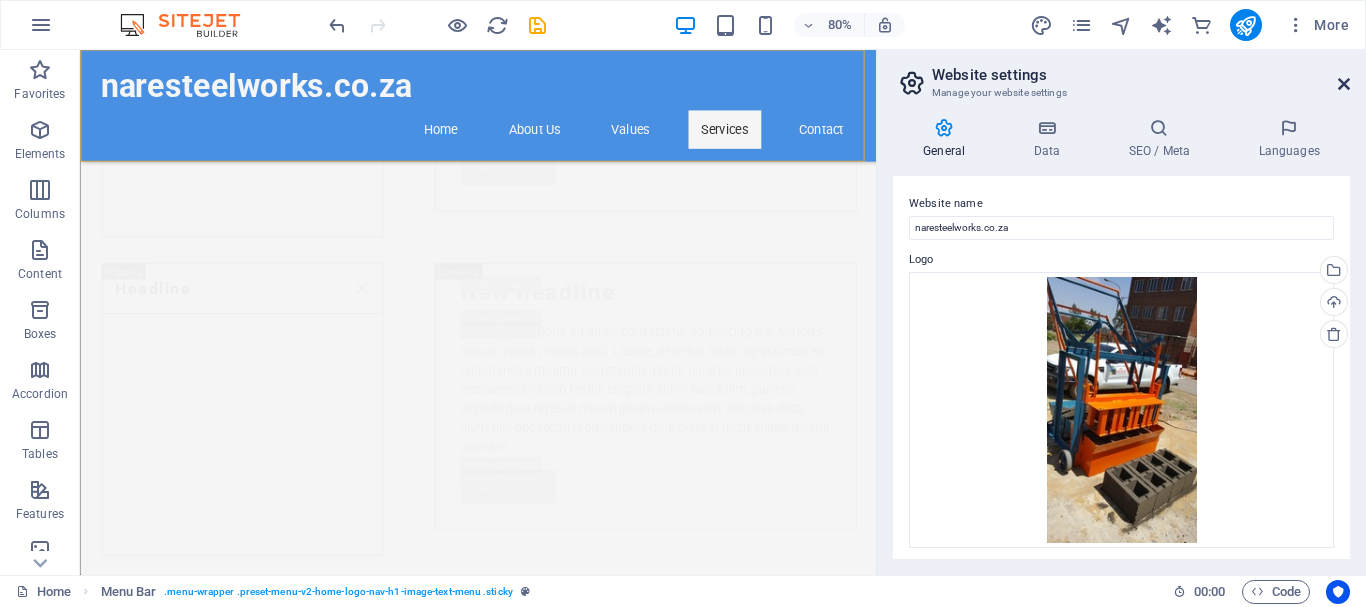 click at bounding box center [1344, 84] 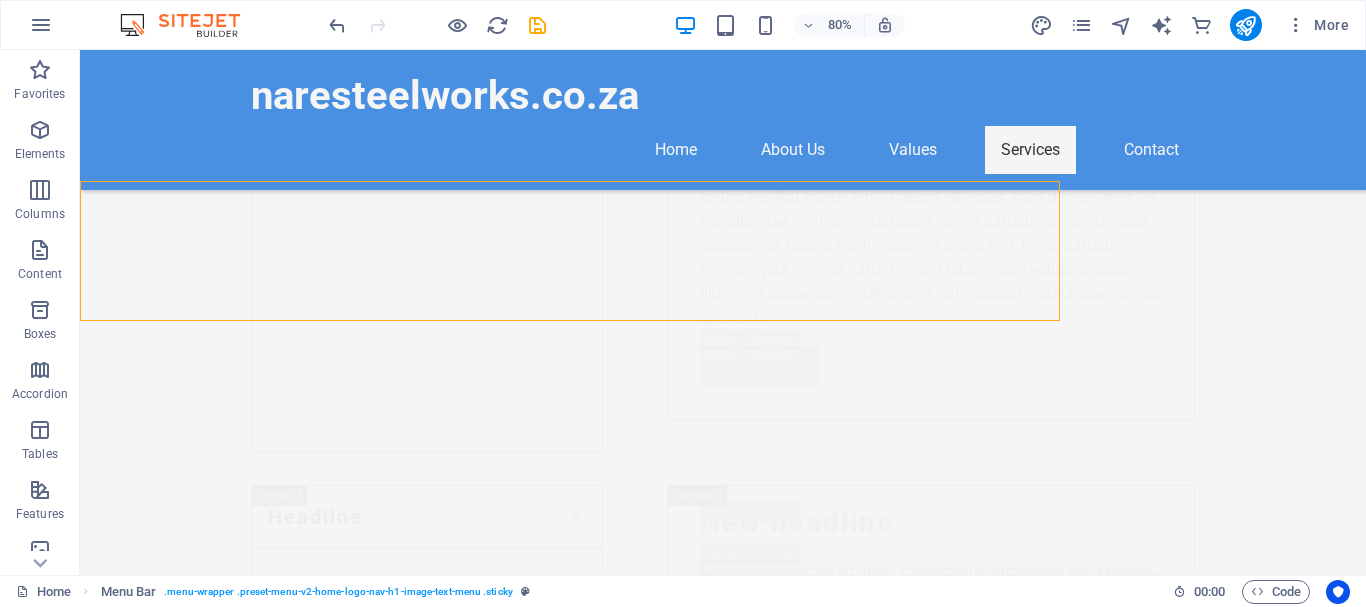 click on "naresteelworks.co.za Home About Us Values Services Contact" at bounding box center (723, 120) 